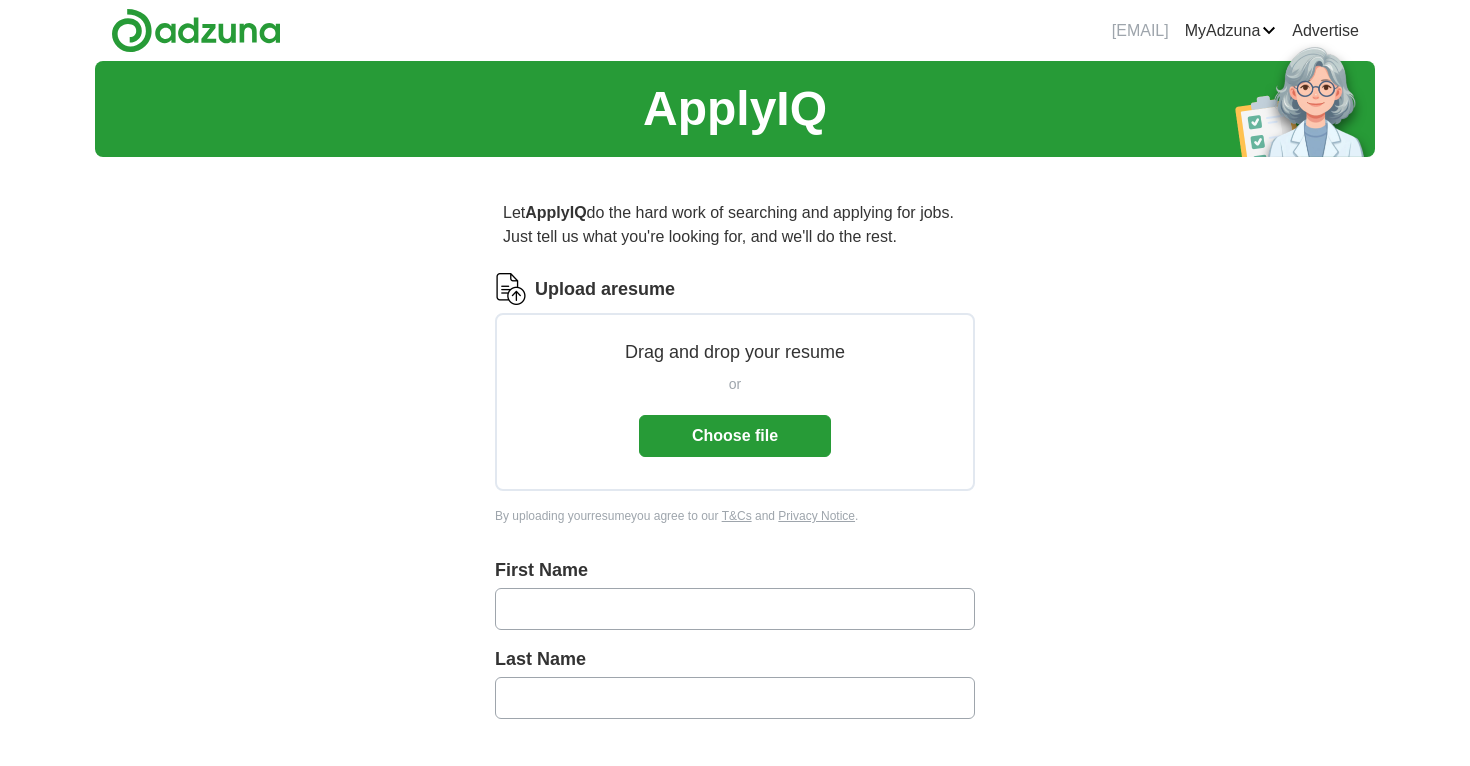 scroll, scrollTop: 0, scrollLeft: 0, axis: both 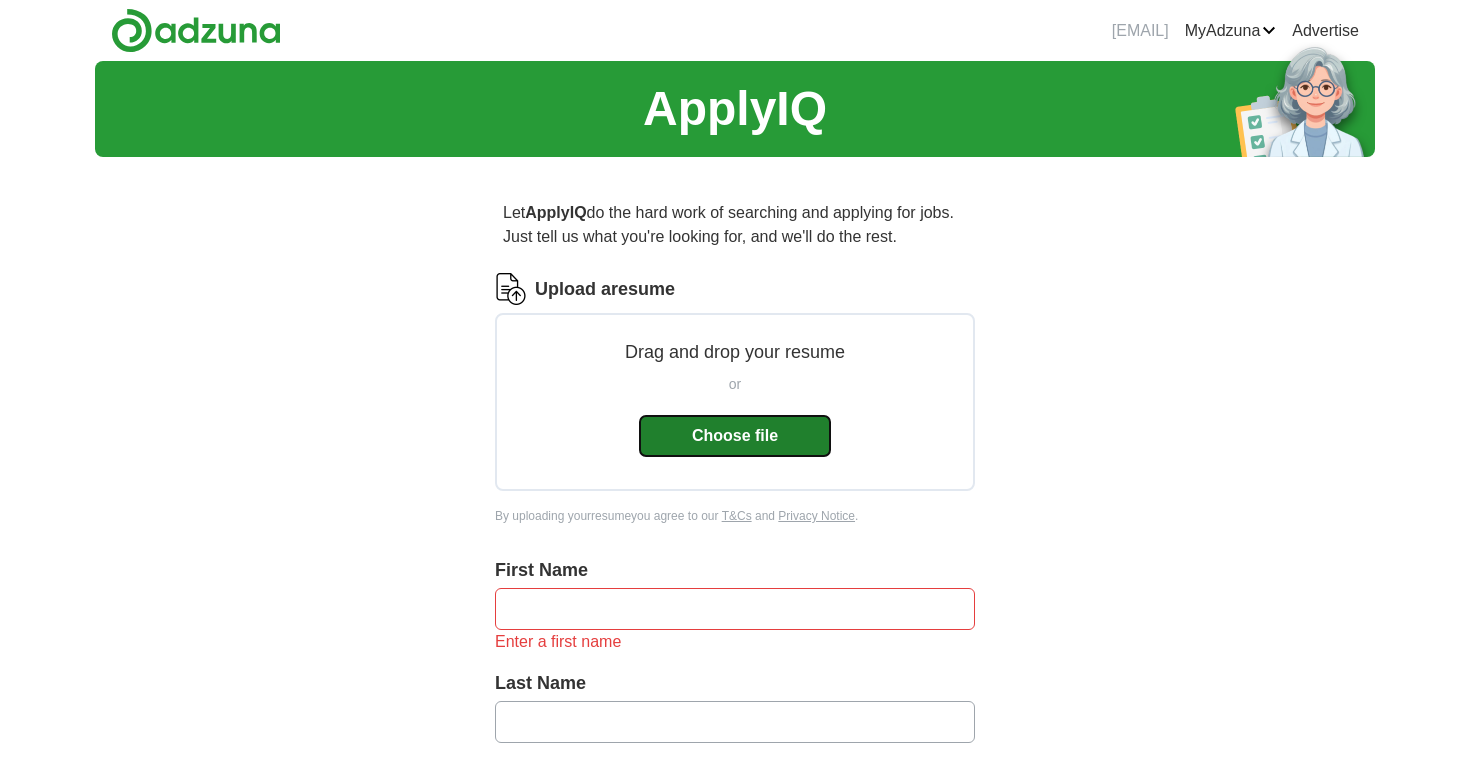 click on "Choose file" at bounding box center [735, 436] 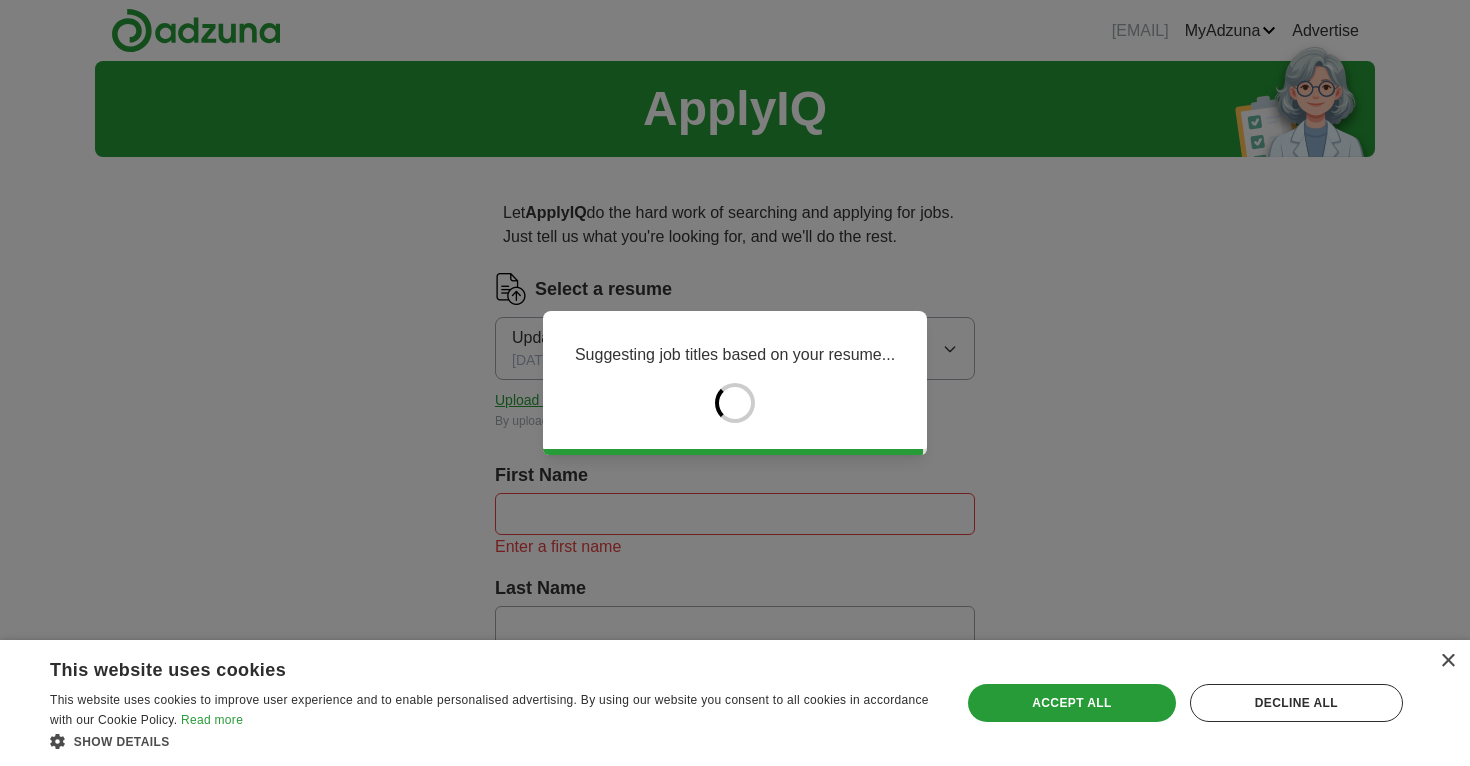 type on "****" 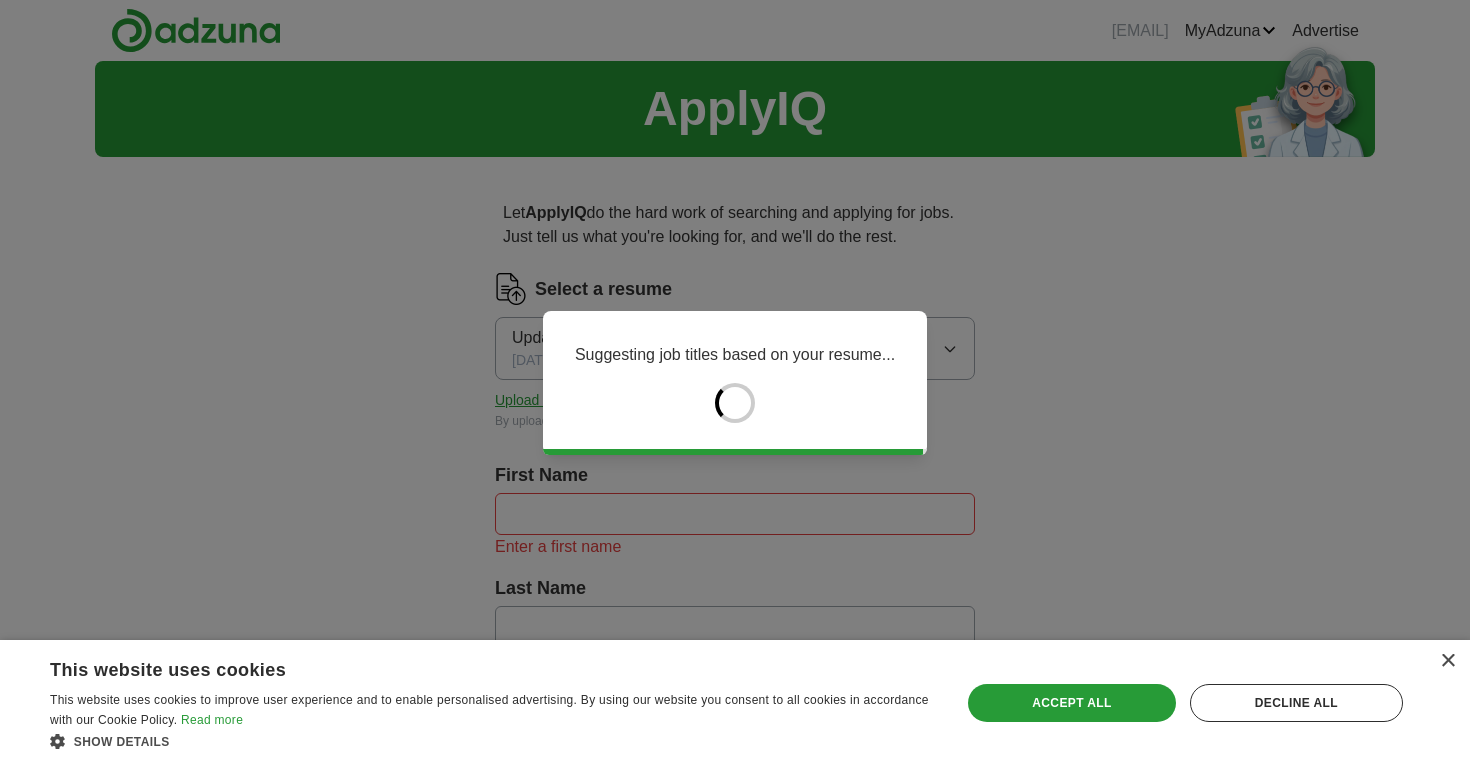 type on "********" 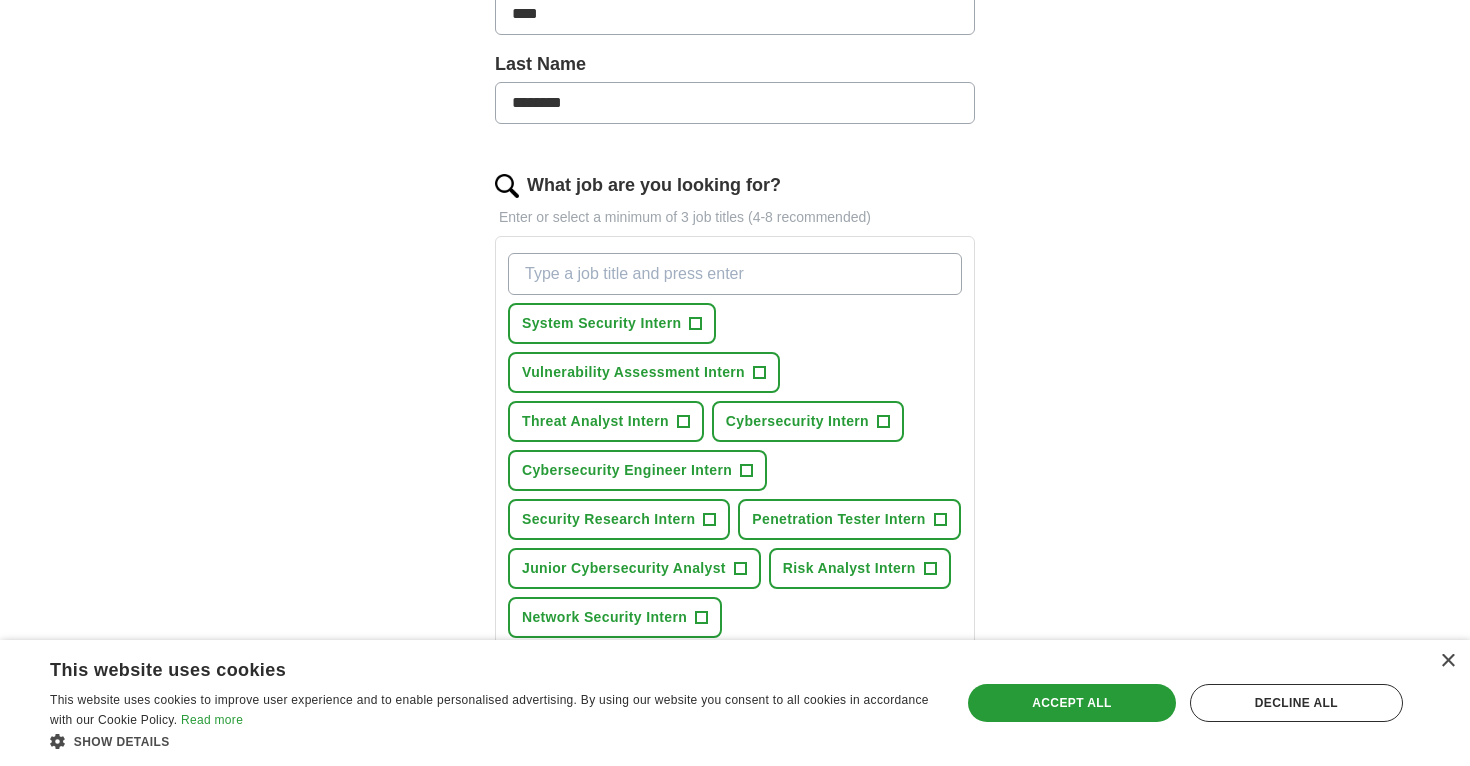scroll, scrollTop: 545, scrollLeft: 0, axis: vertical 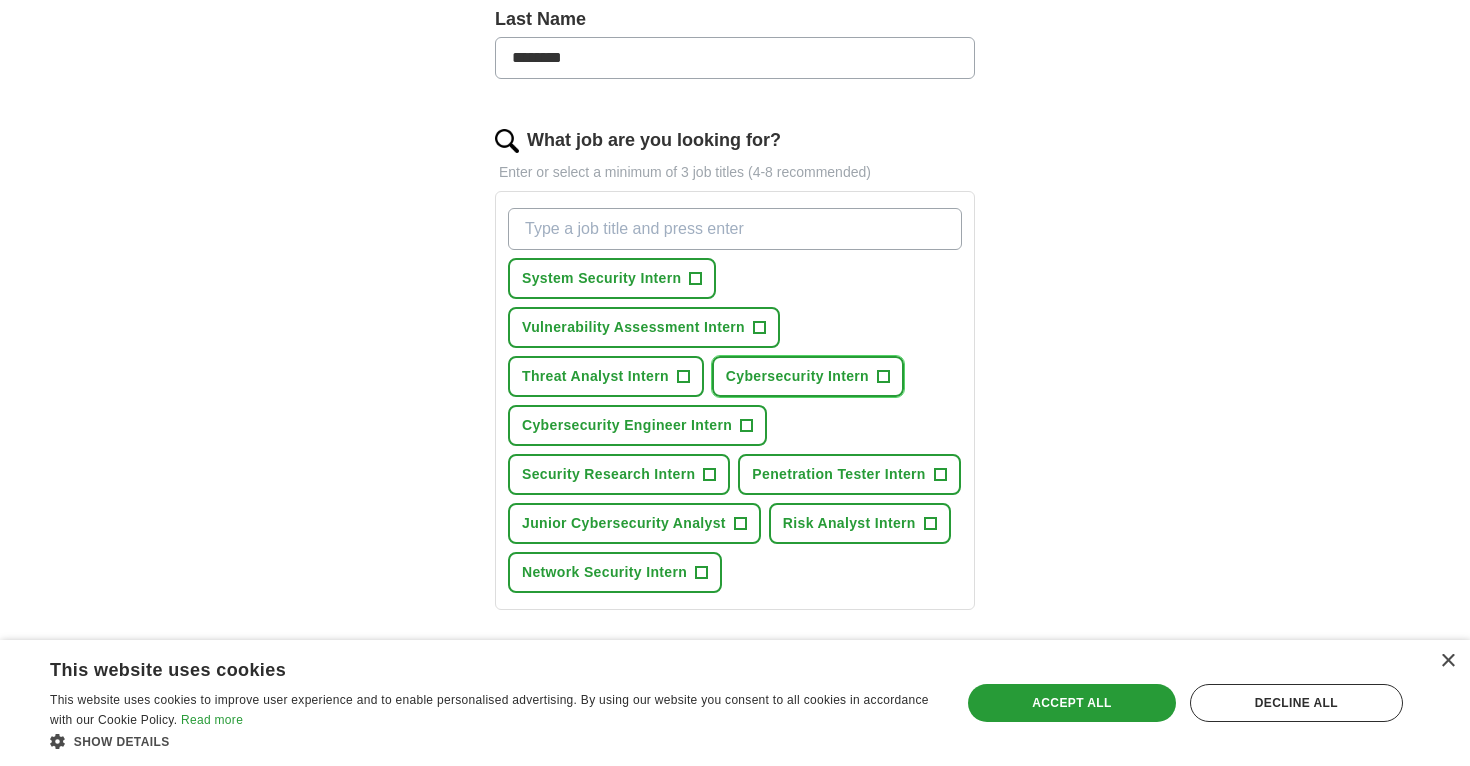 click on "Cybersecurity Intern" at bounding box center (797, 376) 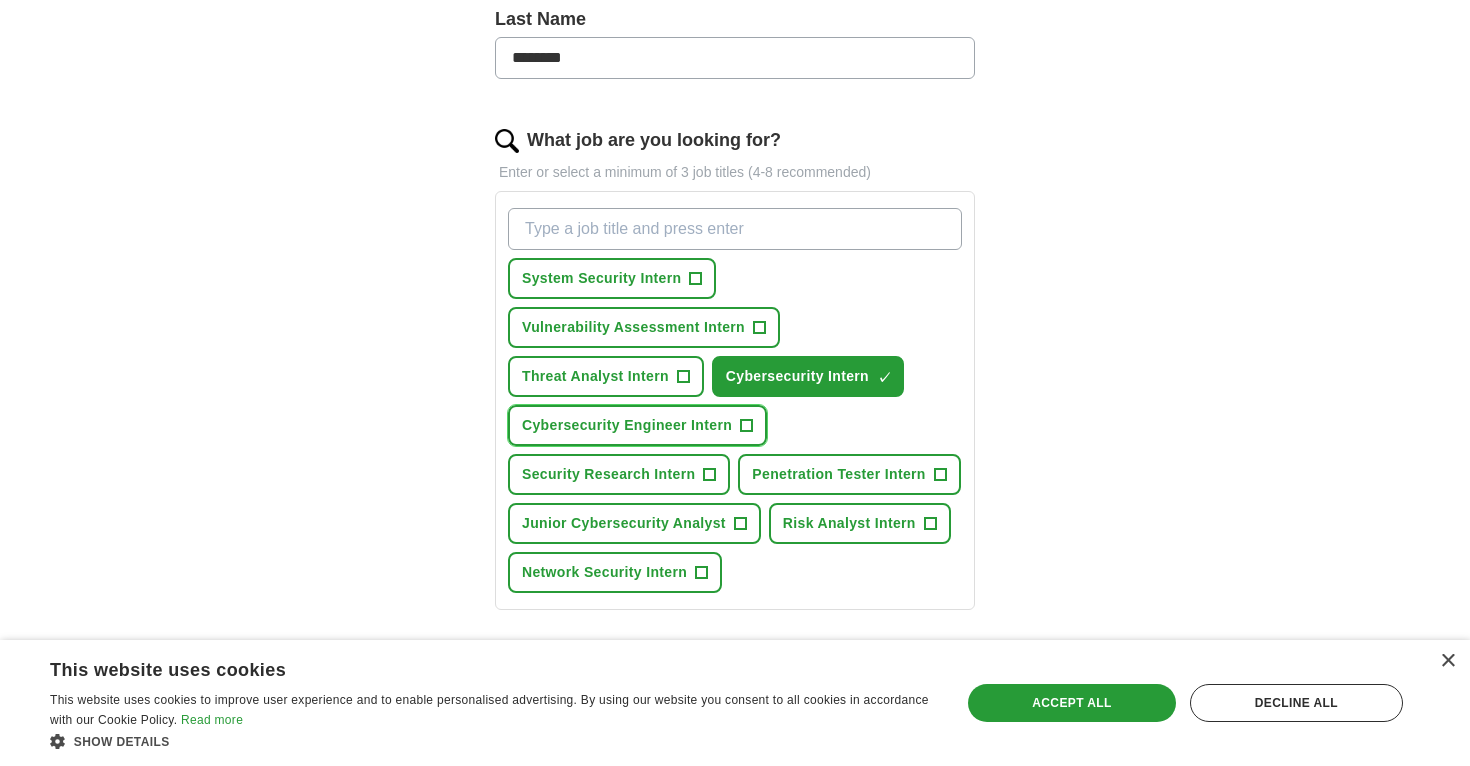 click on "Cybersecurity Engineer Intern" at bounding box center [627, 425] 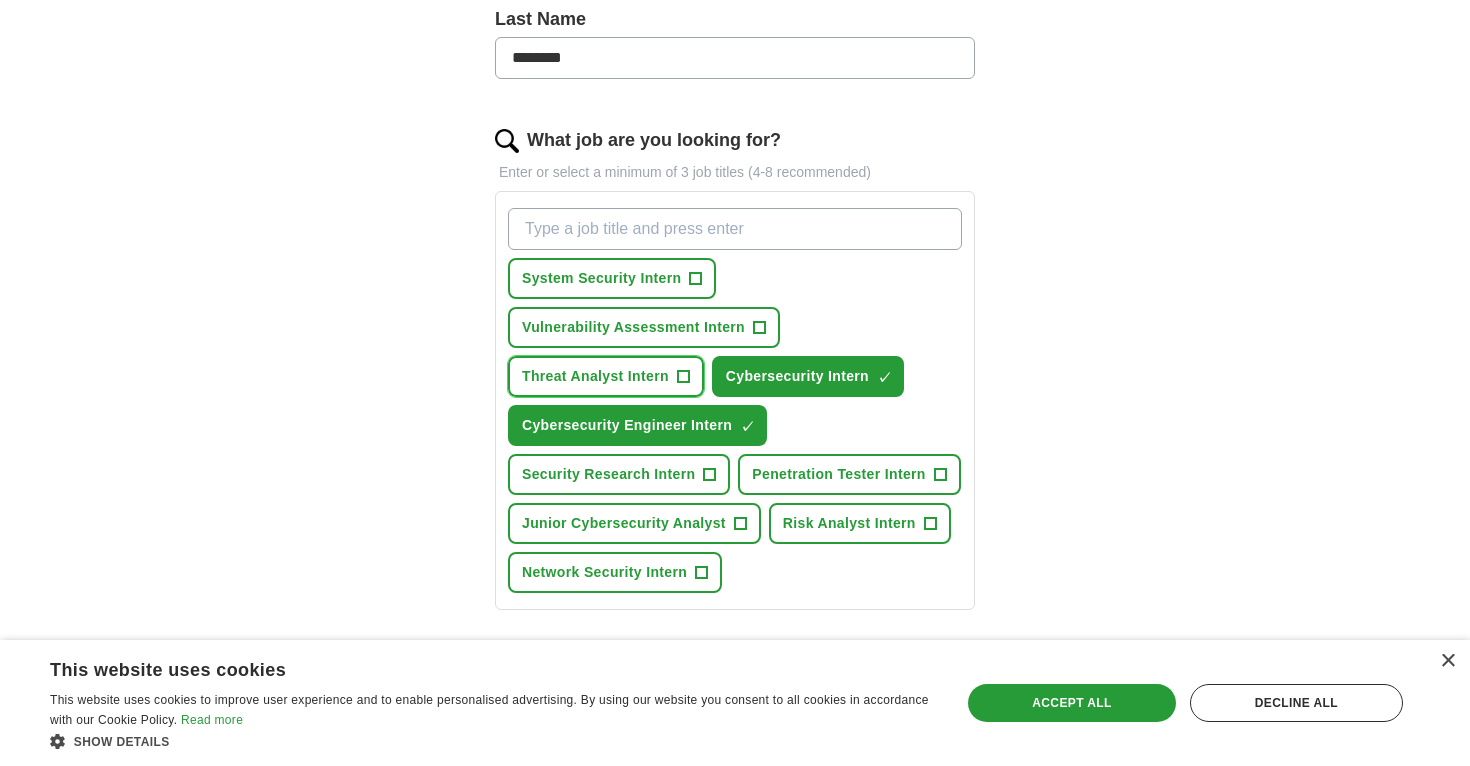 click on "Threat Analyst Intern" at bounding box center [595, 376] 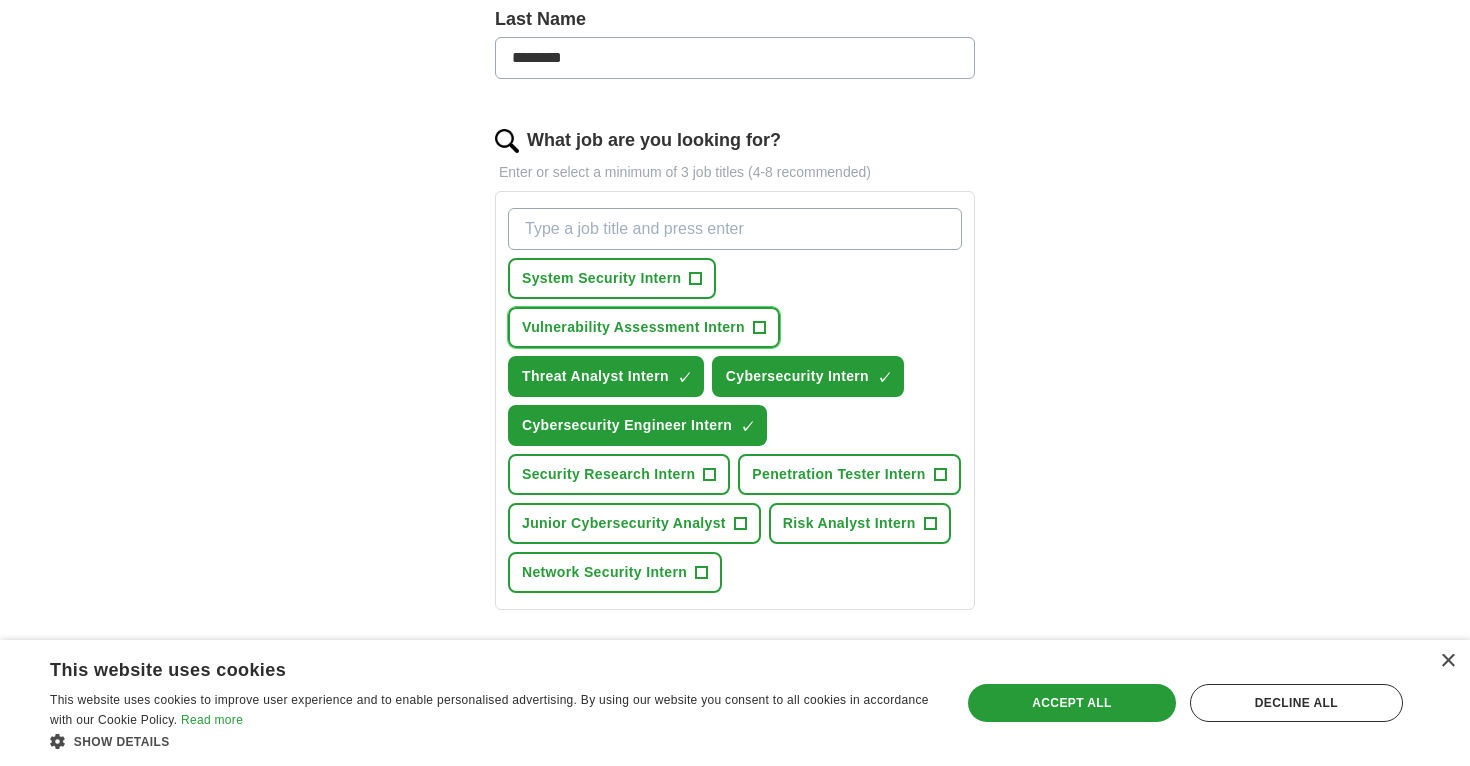 click on "Vulnerability Assessment Intern" at bounding box center (633, 327) 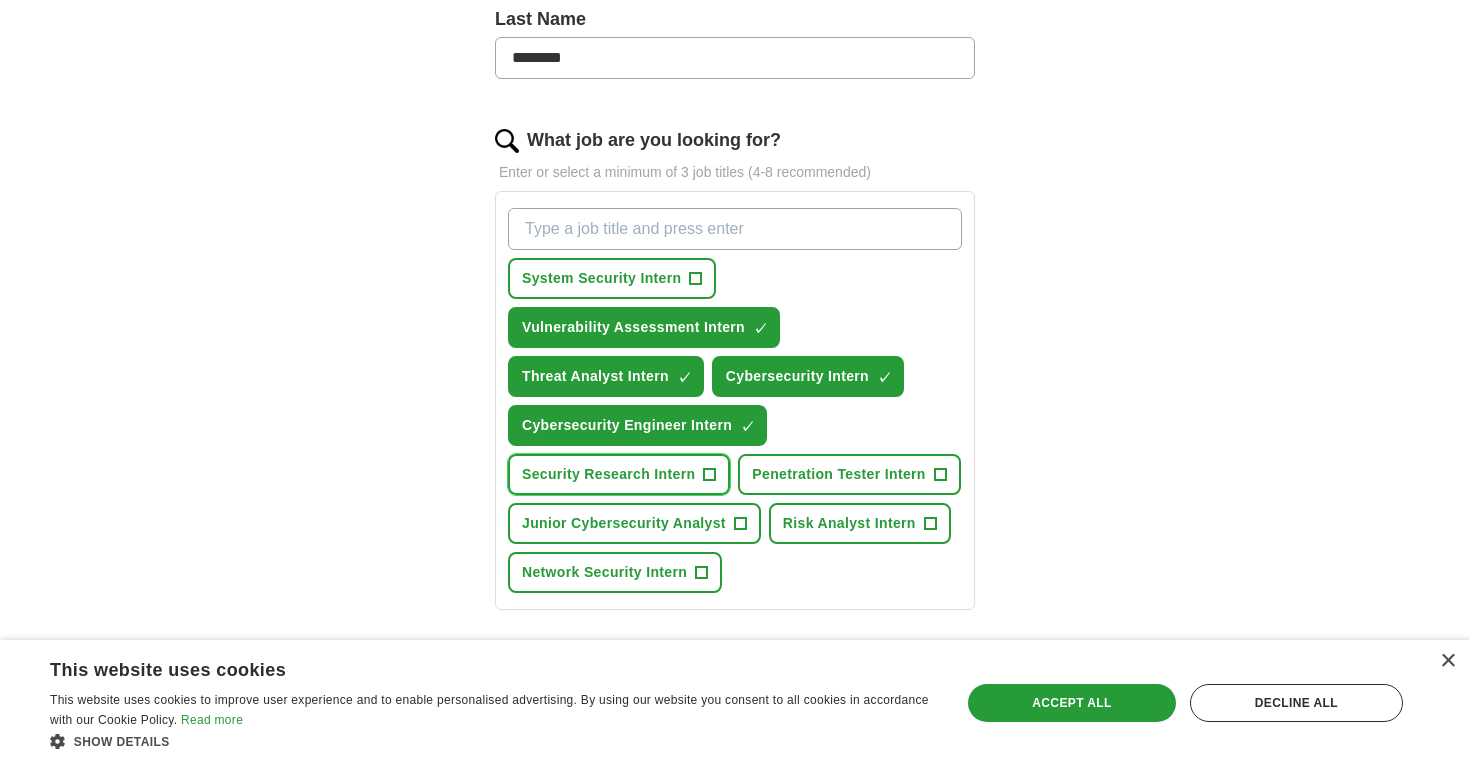click on "Security Research Intern" at bounding box center (608, 474) 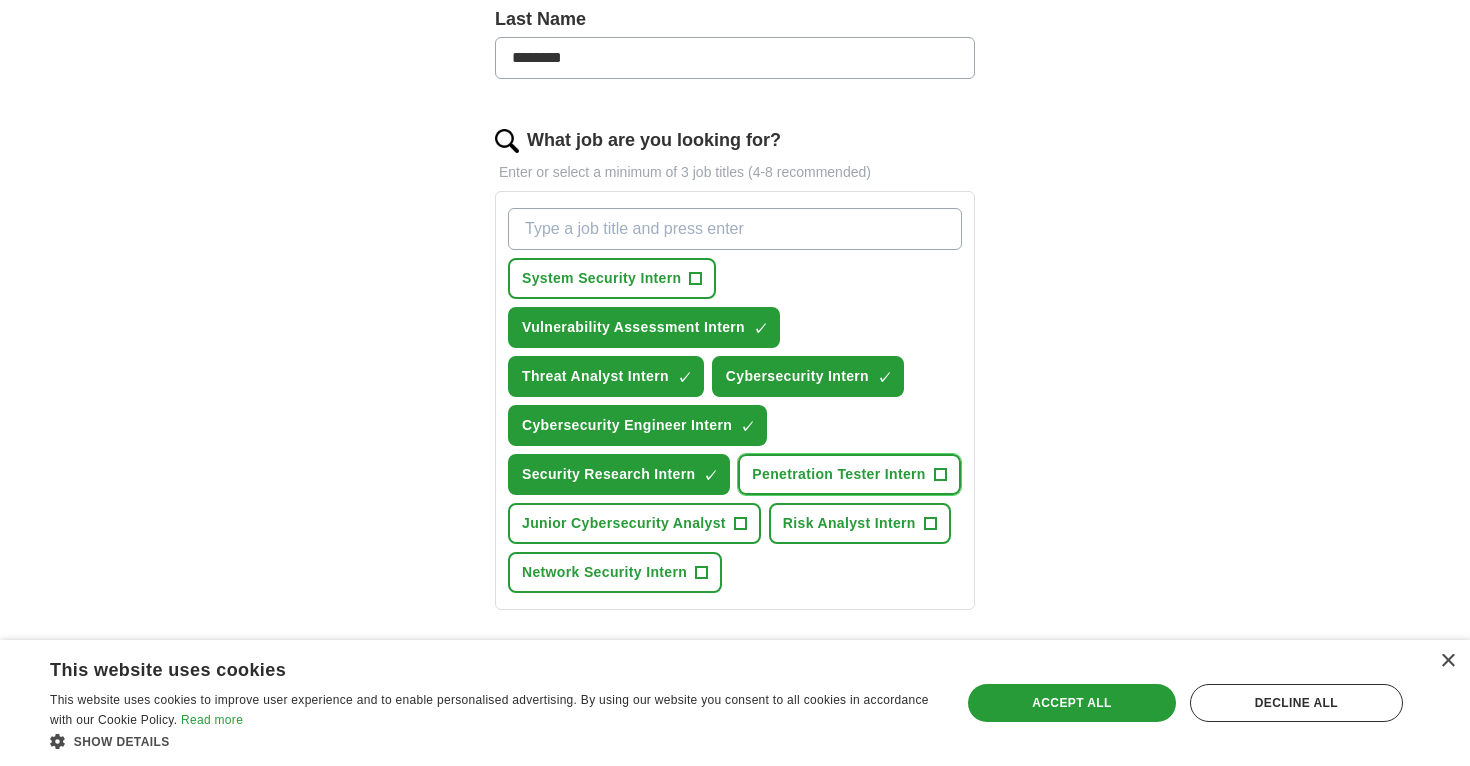 click on "Penetration Tester Intern +" at bounding box center (849, 474) 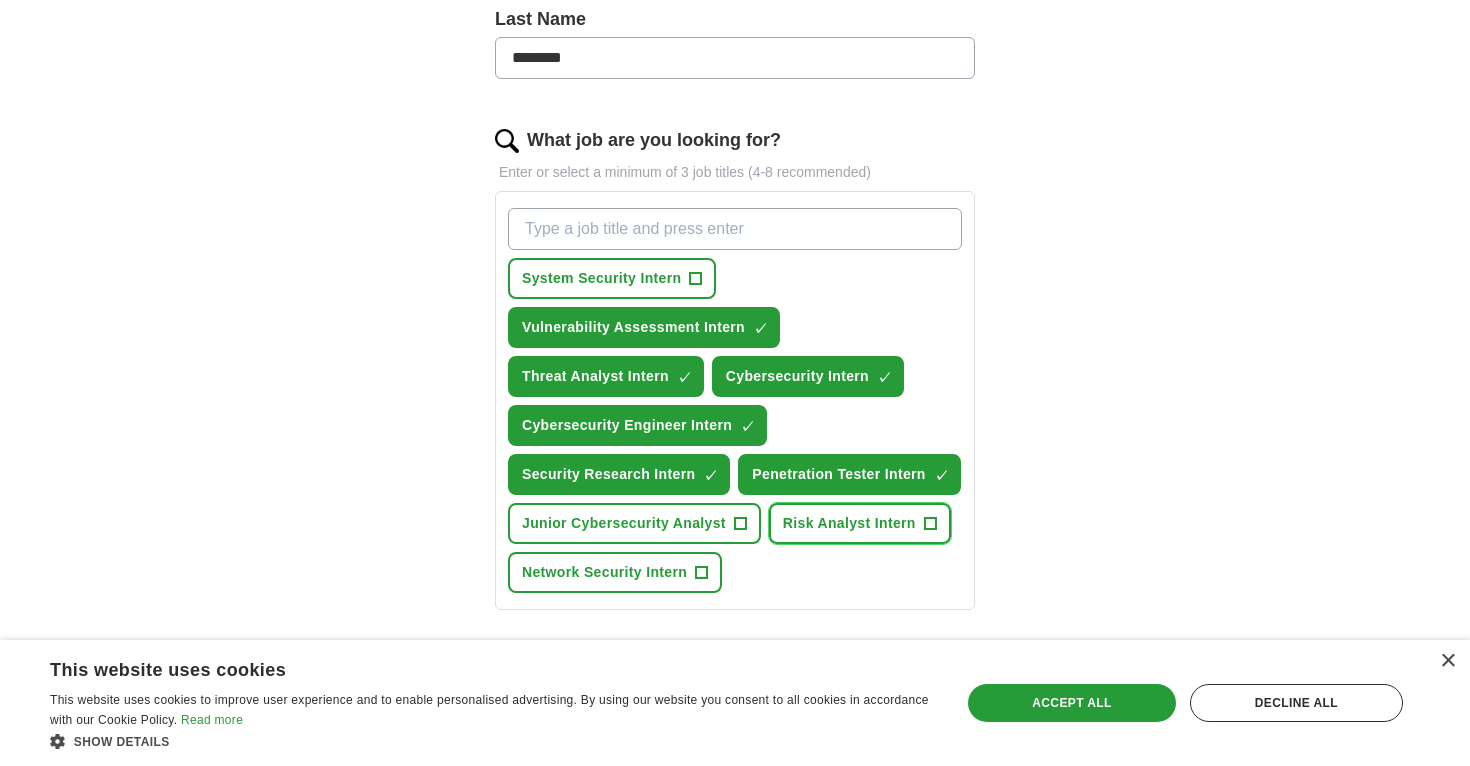 click on "Risk Analyst Intern" at bounding box center (849, 523) 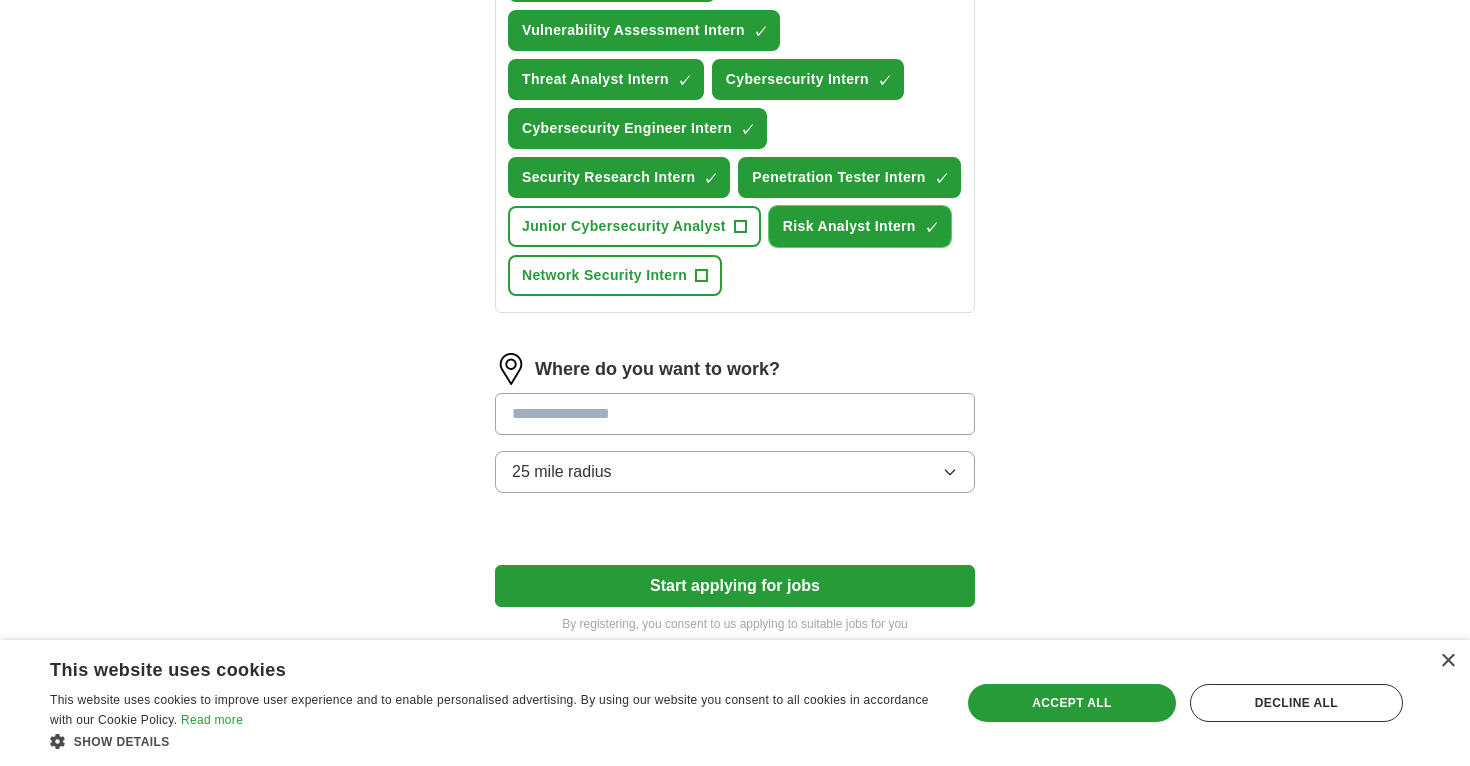 scroll, scrollTop: 939, scrollLeft: 0, axis: vertical 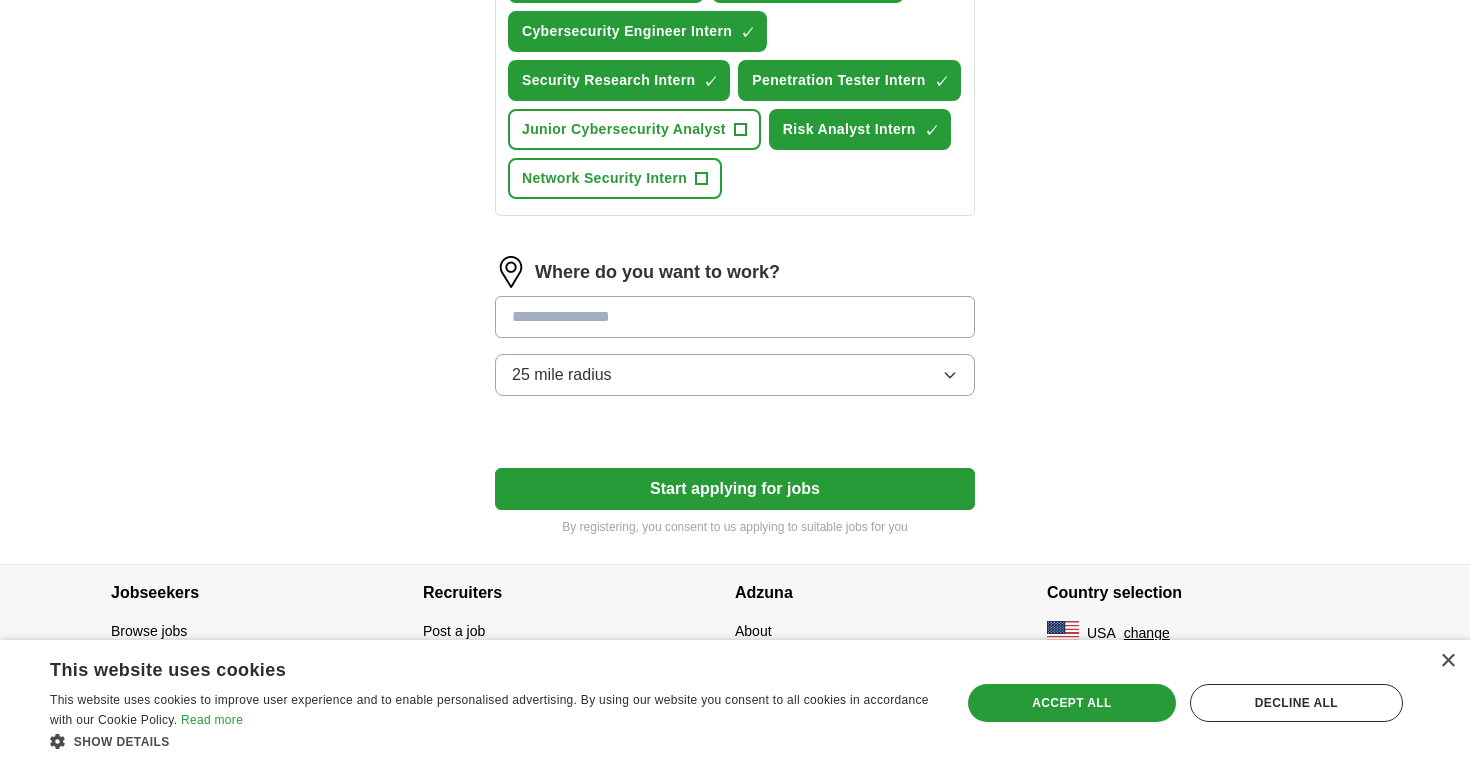 click at bounding box center [735, 317] 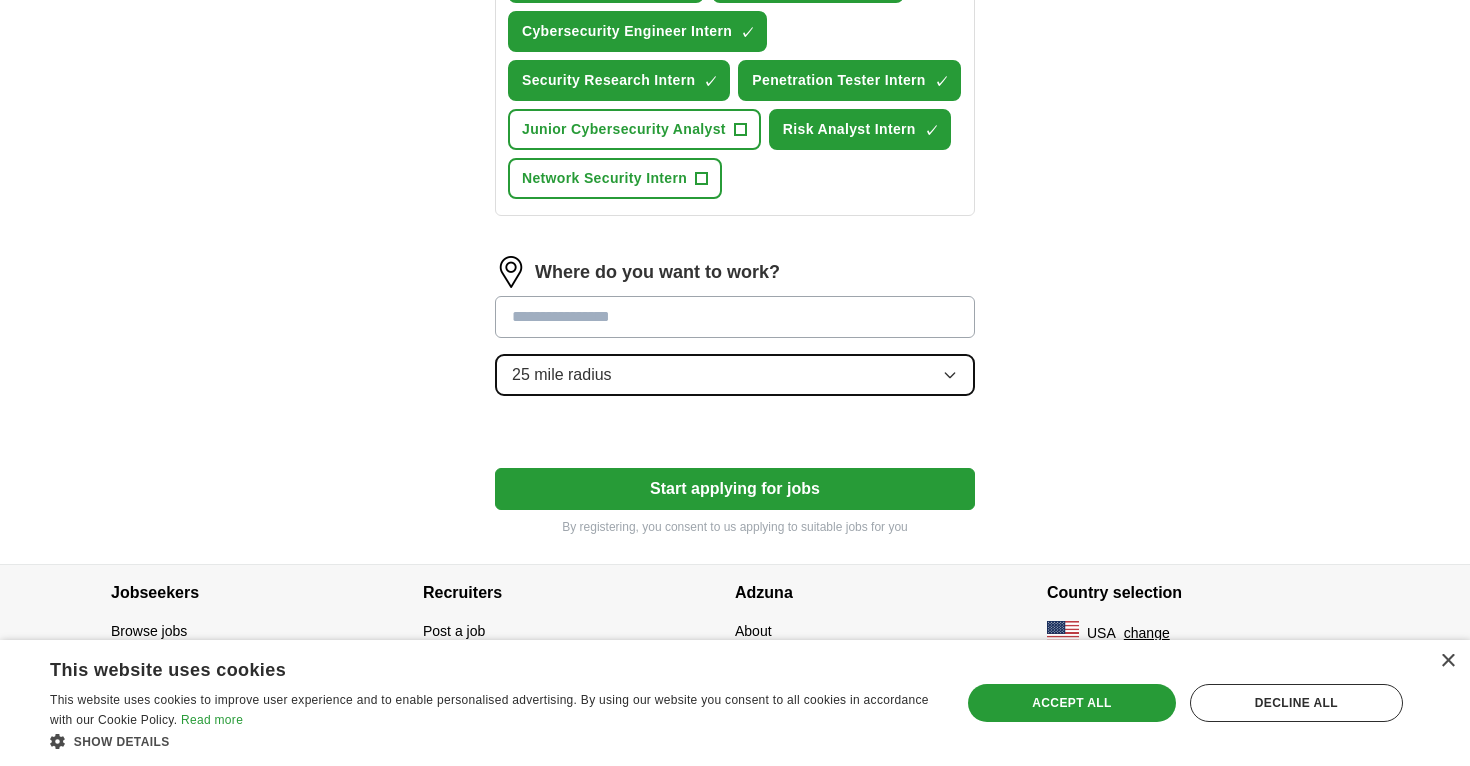click on "25 mile radius" at bounding box center [735, 375] 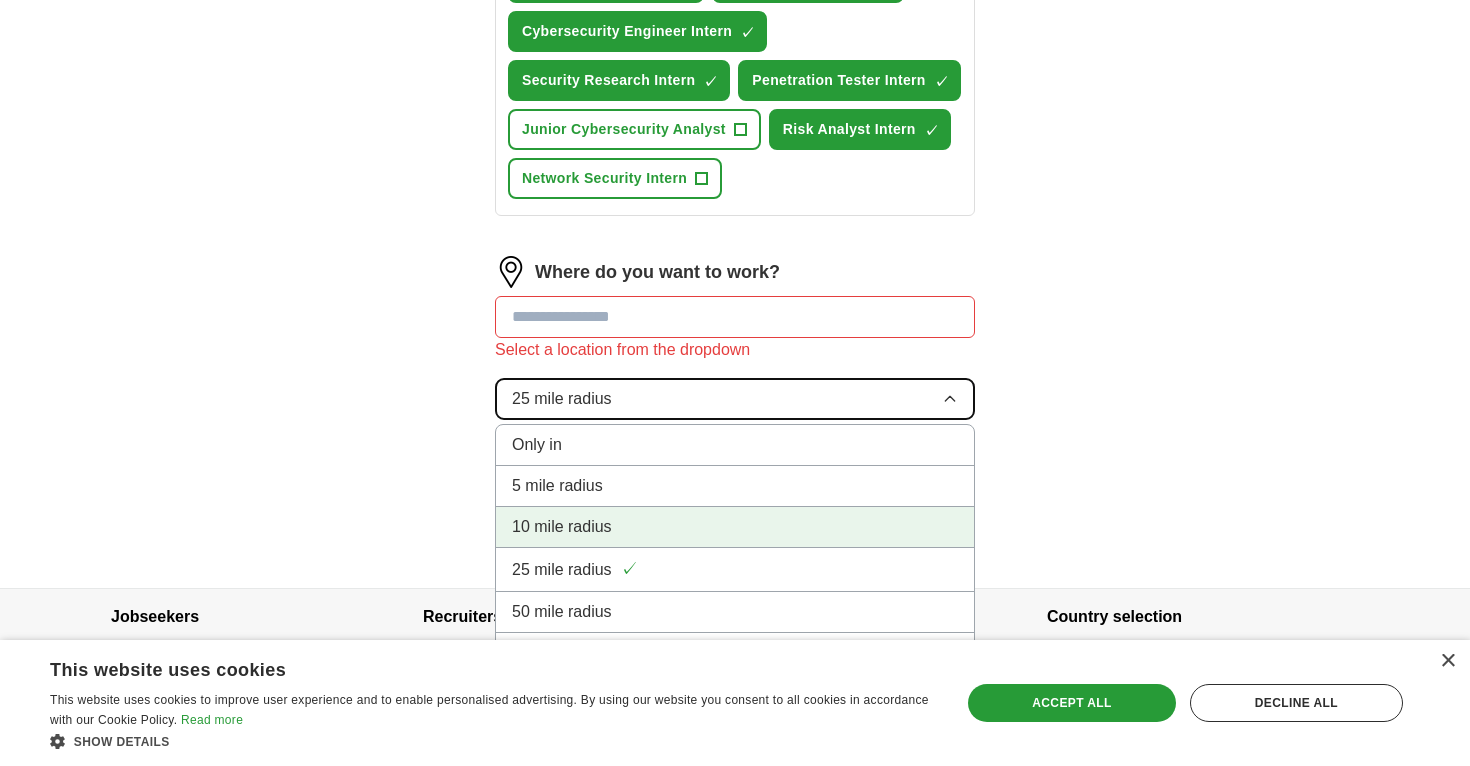 scroll, scrollTop: 963, scrollLeft: 0, axis: vertical 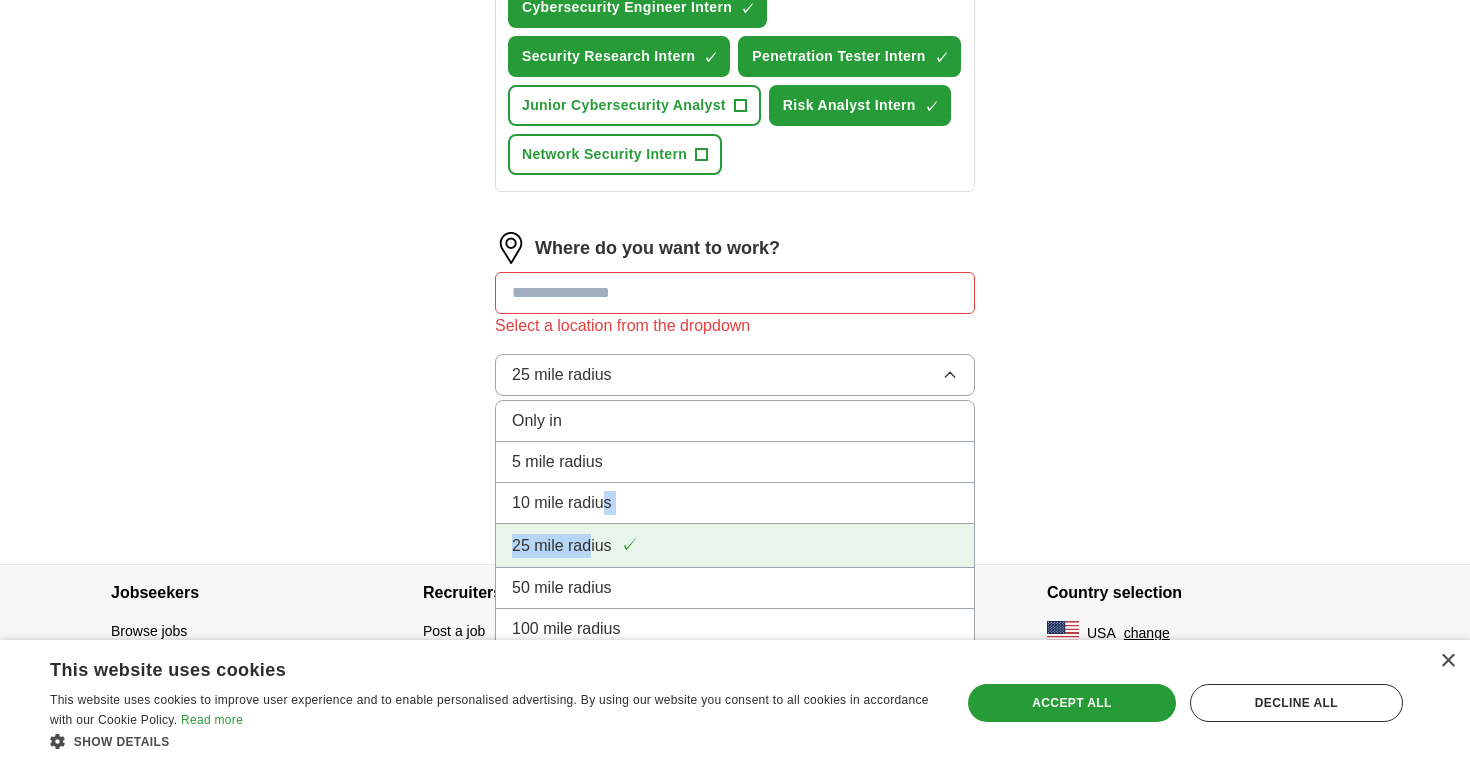 drag, startPoint x: 603, startPoint y: 505, endPoint x: 588, endPoint y: 547, distance: 44.598206 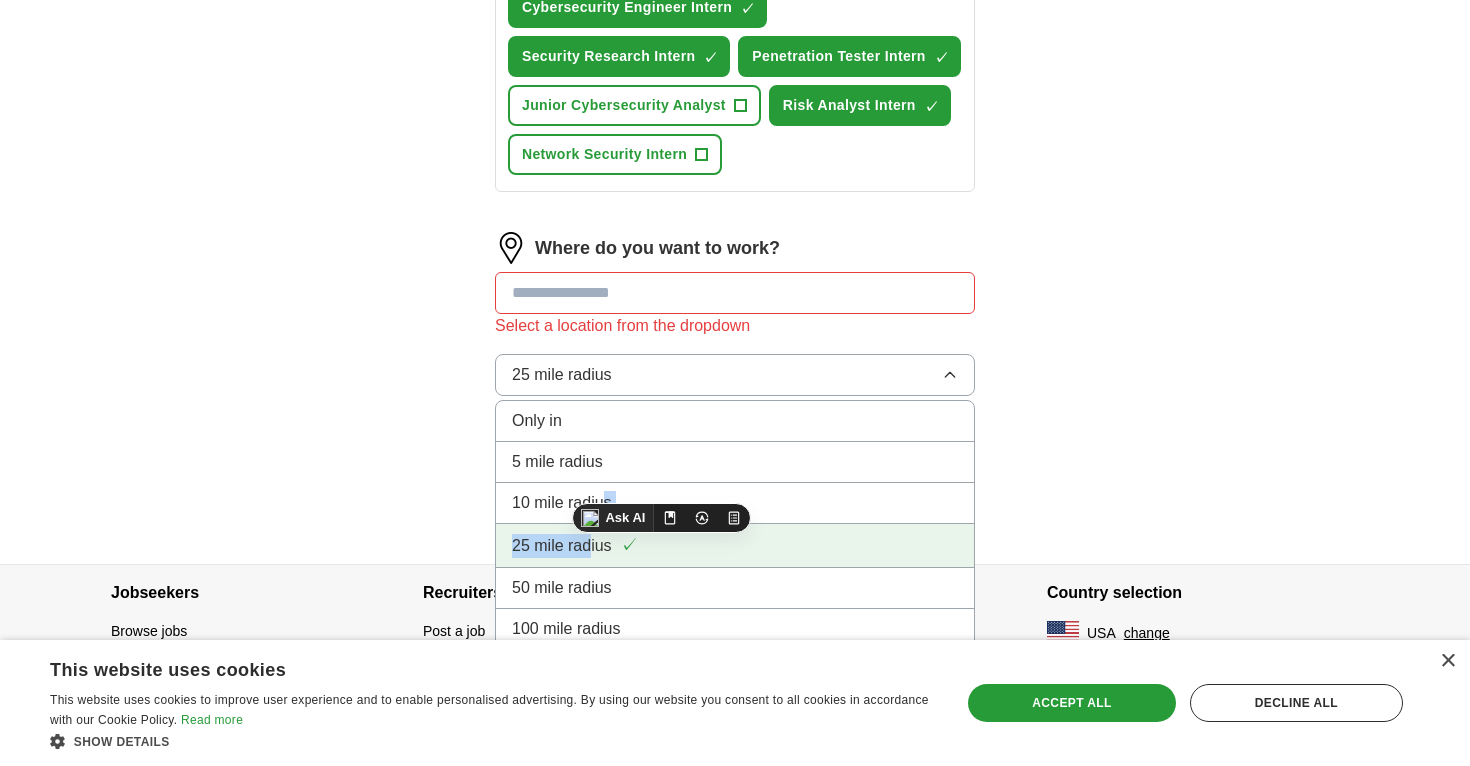 click on "25 mile radius" at bounding box center [562, 546] 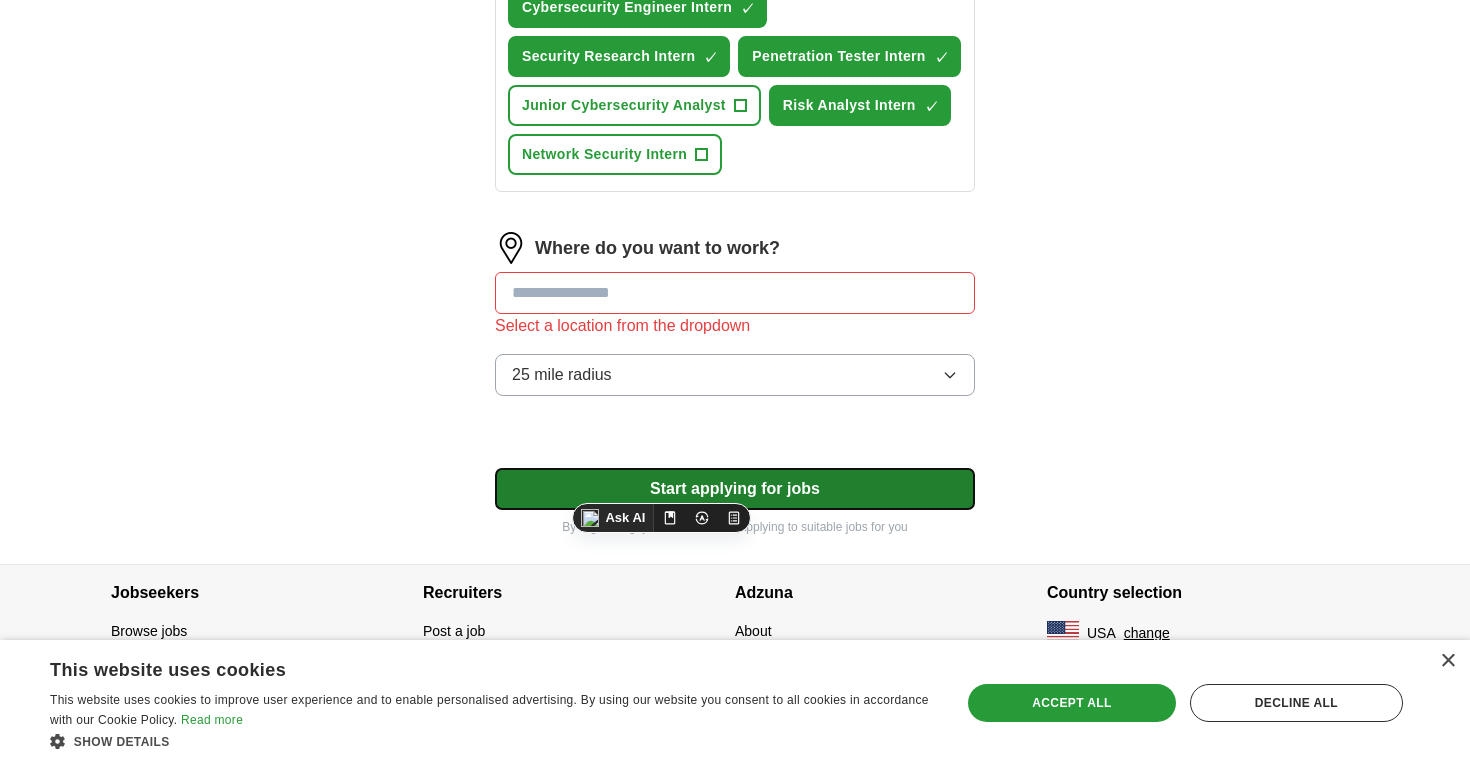 click on "Start applying for jobs" at bounding box center [735, 489] 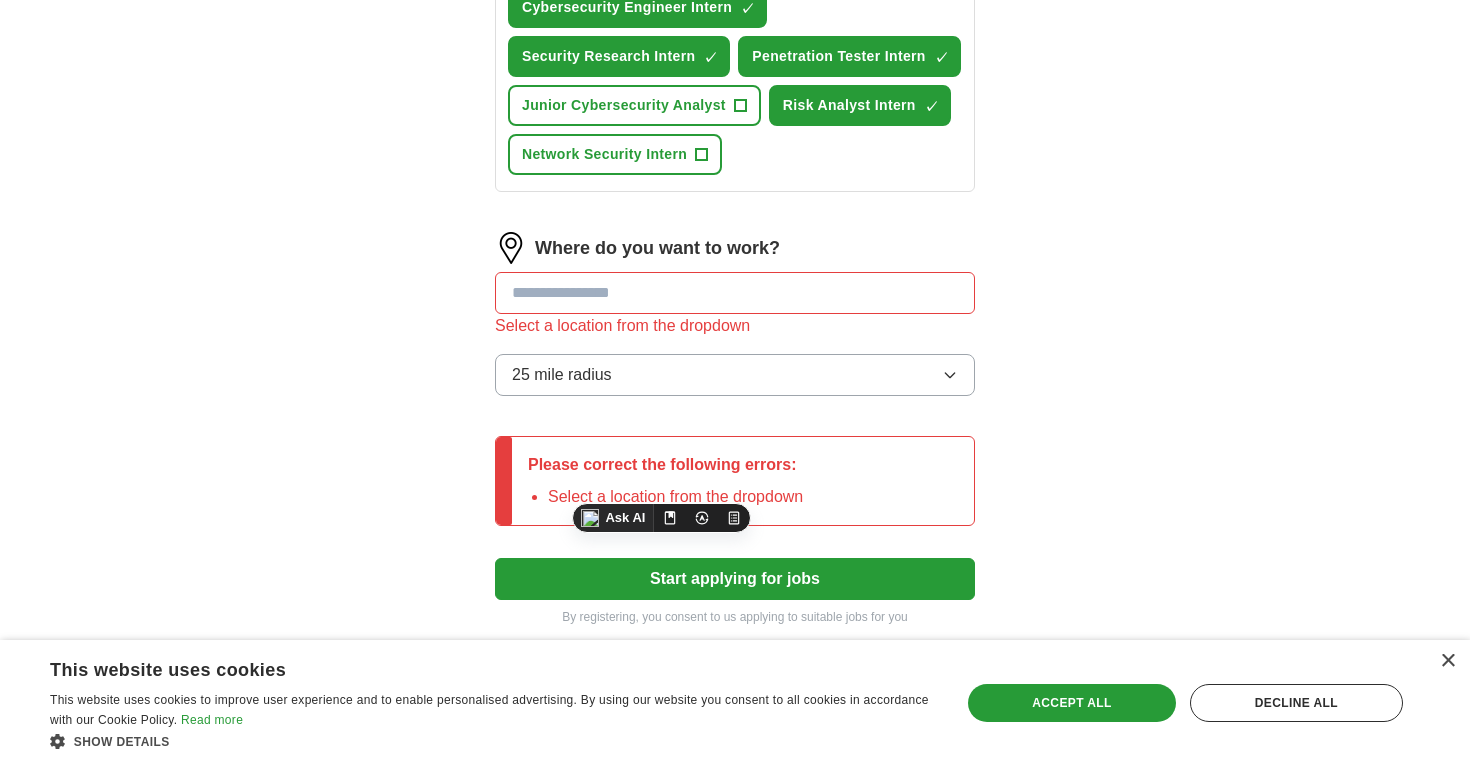 click at bounding box center (735, 293) 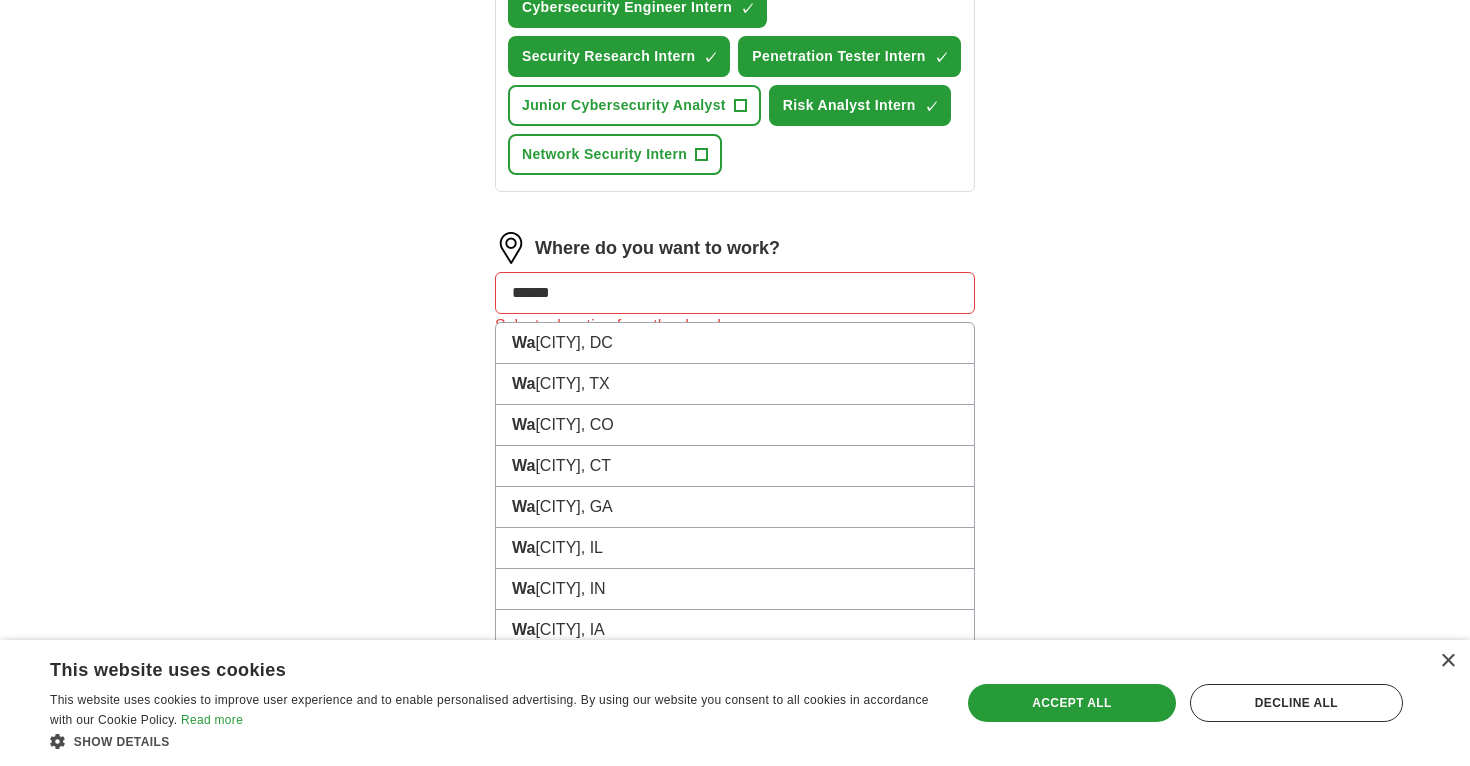 type on "*******" 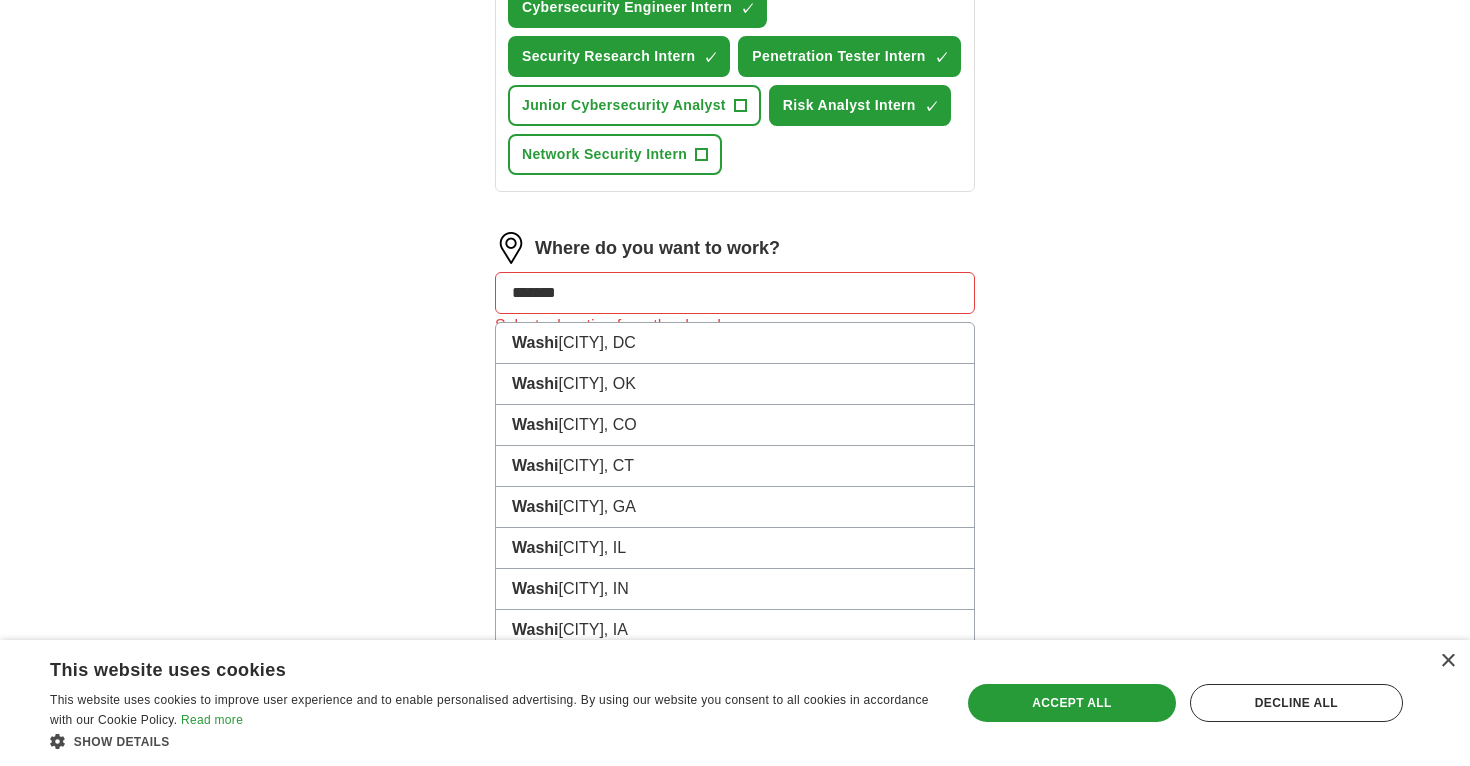 click on "[CITY] [CITY], [STATE]" at bounding box center (735, 343) 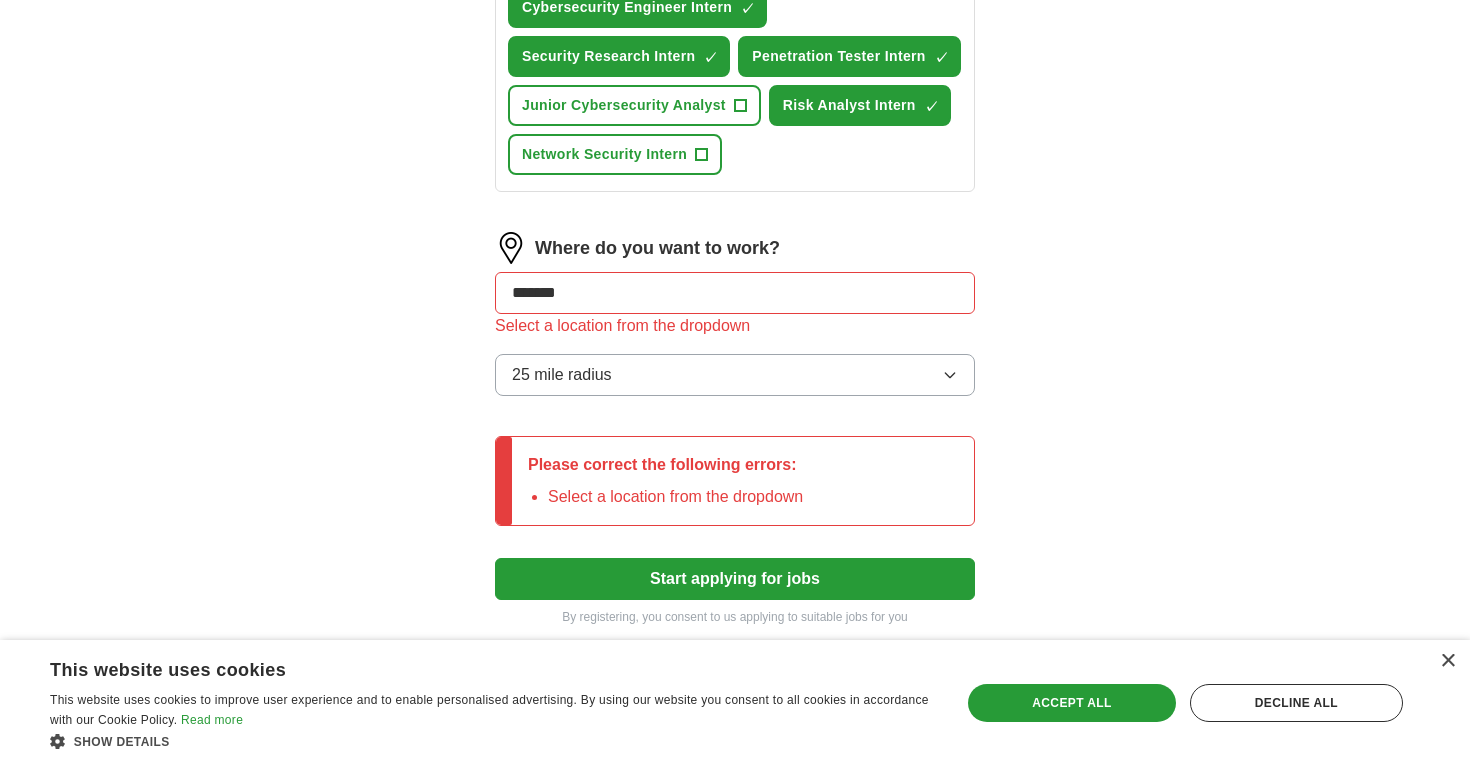 scroll, scrollTop: 955, scrollLeft: 0, axis: vertical 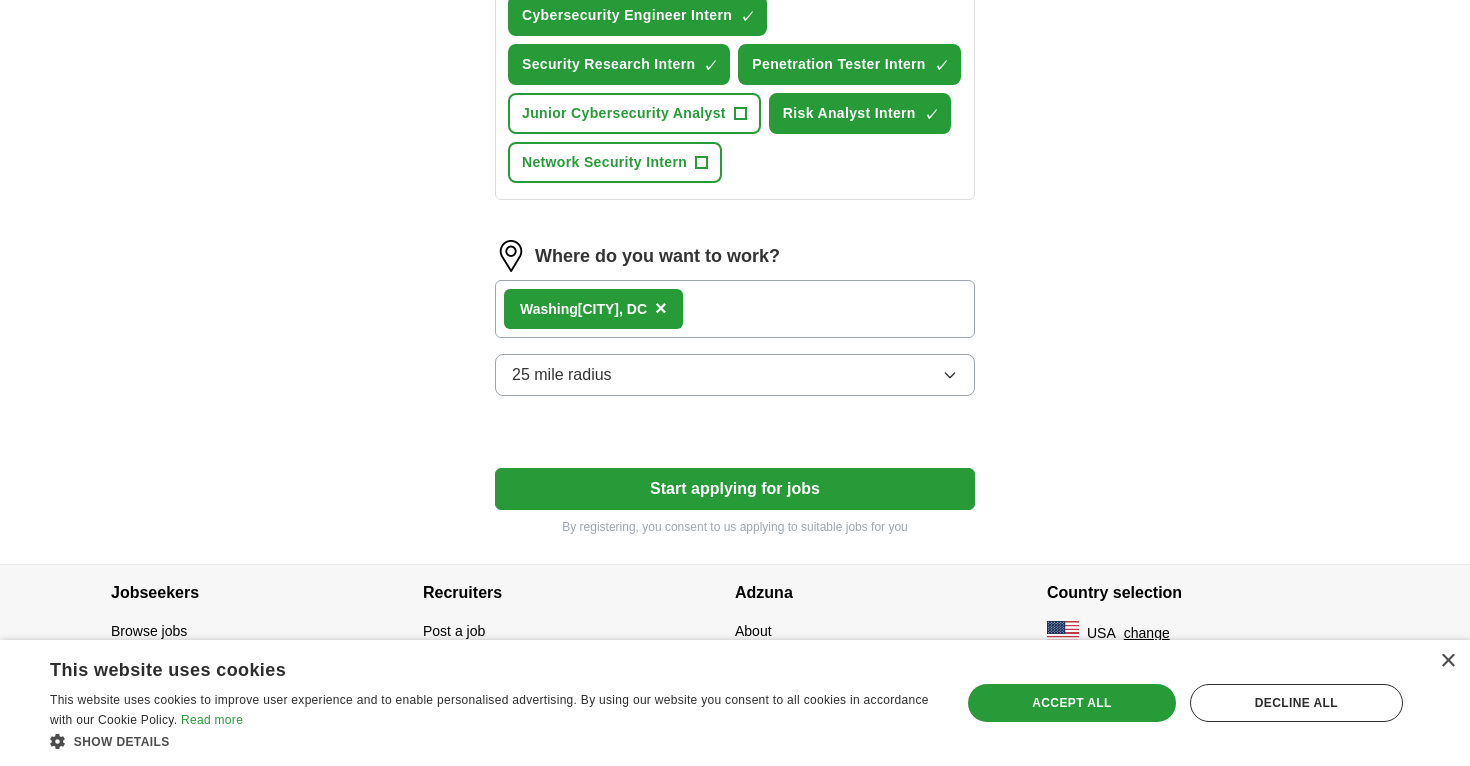 click on "[CITY] [CITY], [STATE] ×" at bounding box center [735, 309] 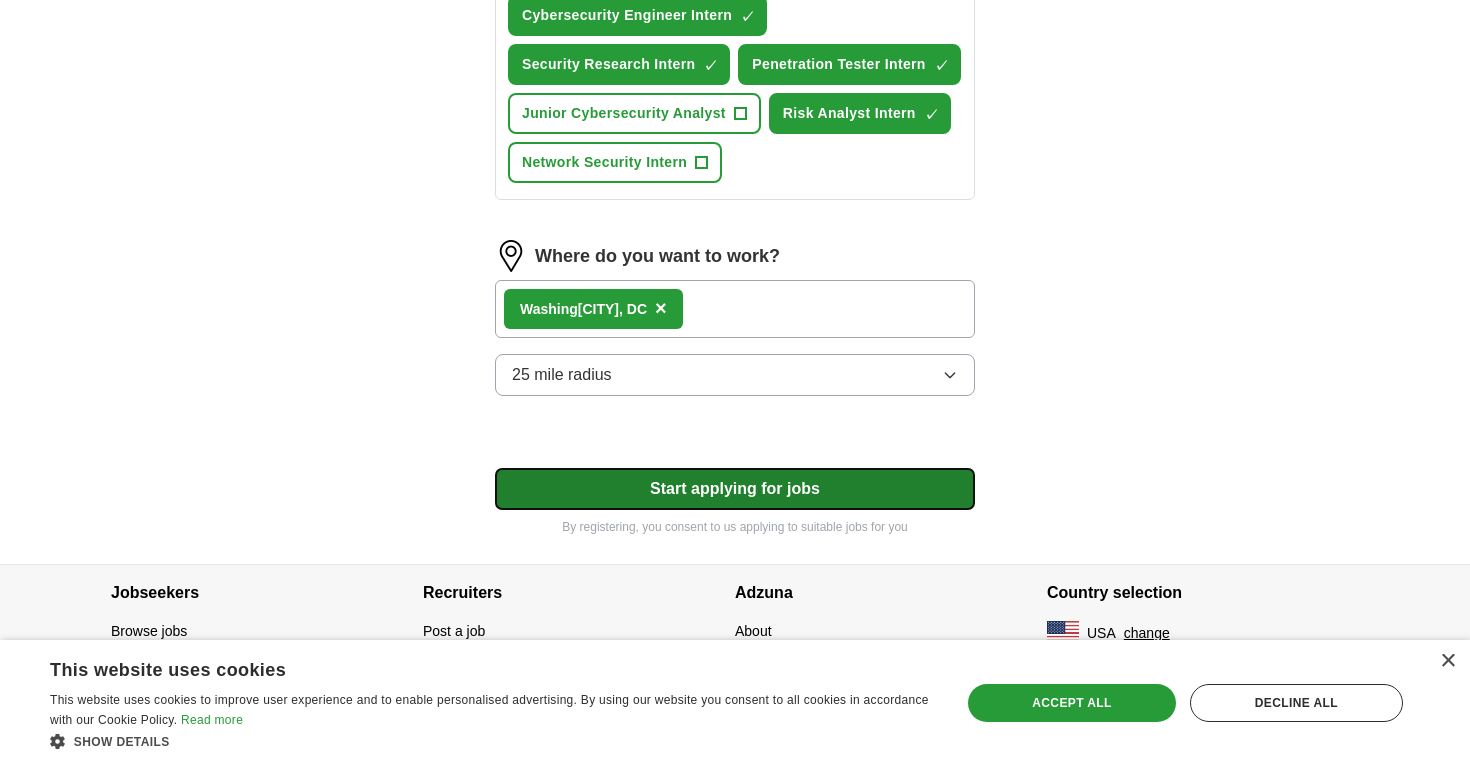 click on "Start applying for jobs" at bounding box center (735, 489) 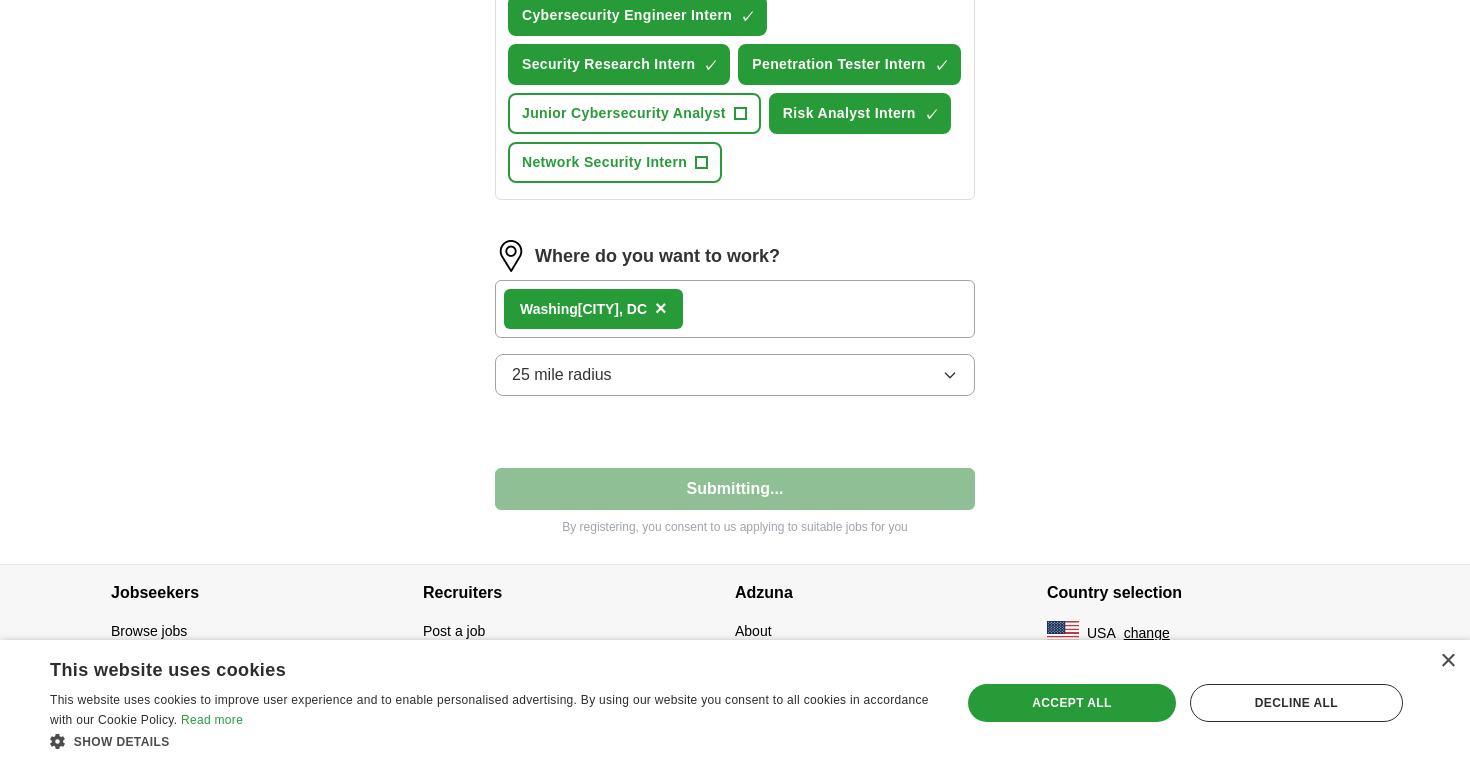 select on "**" 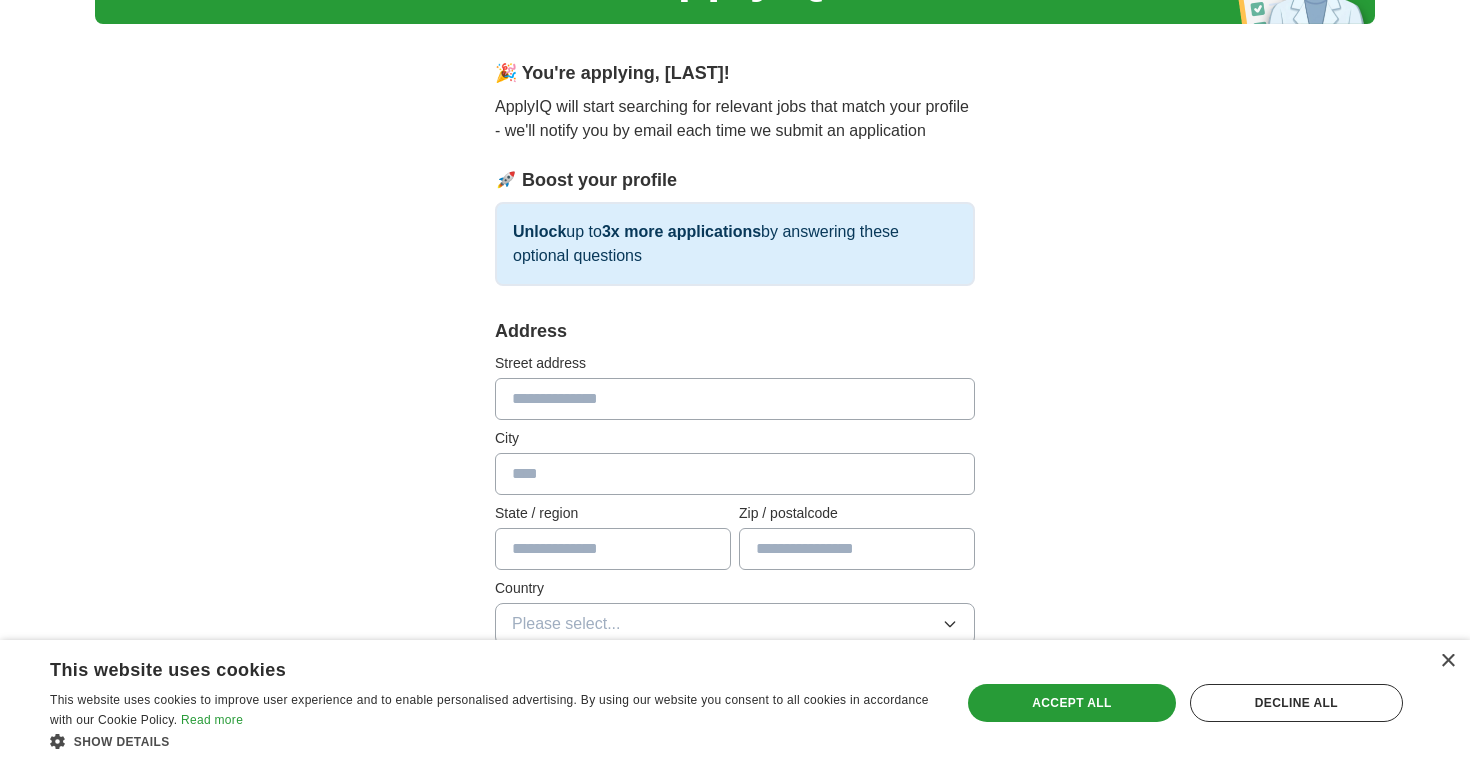 scroll, scrollTop: 140, scrollLeft: 0, axis: vertical 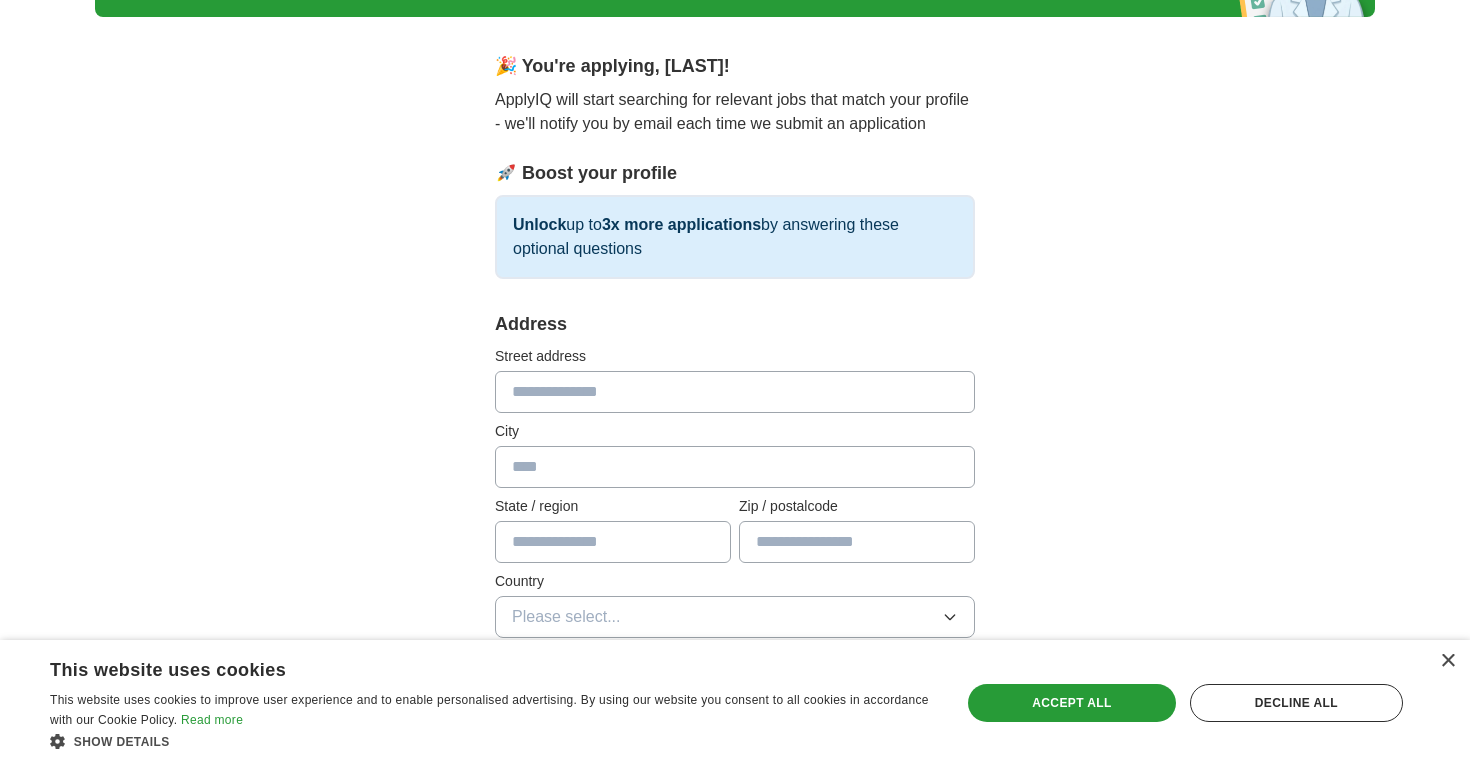 click at bounding box center (735, 392) 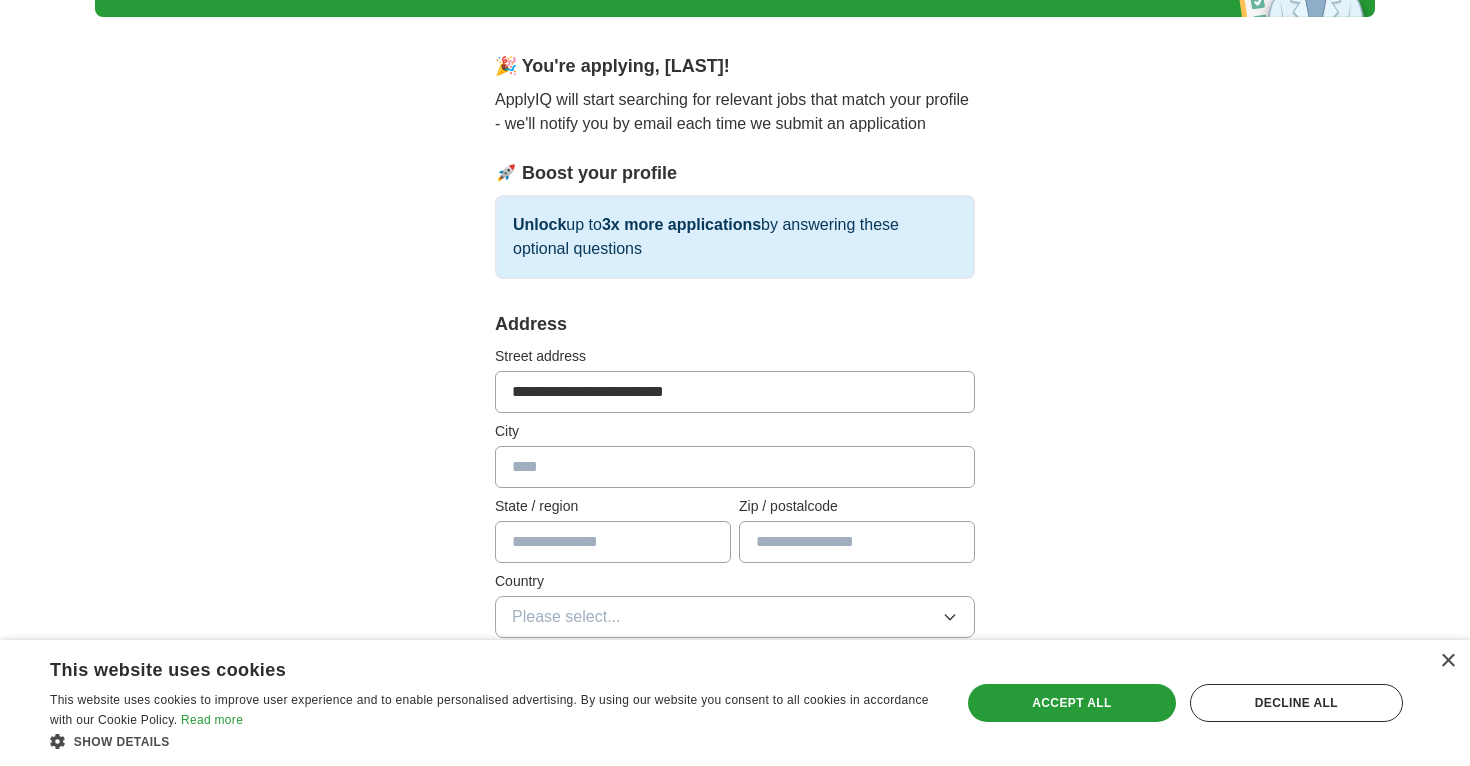 type on "*******" 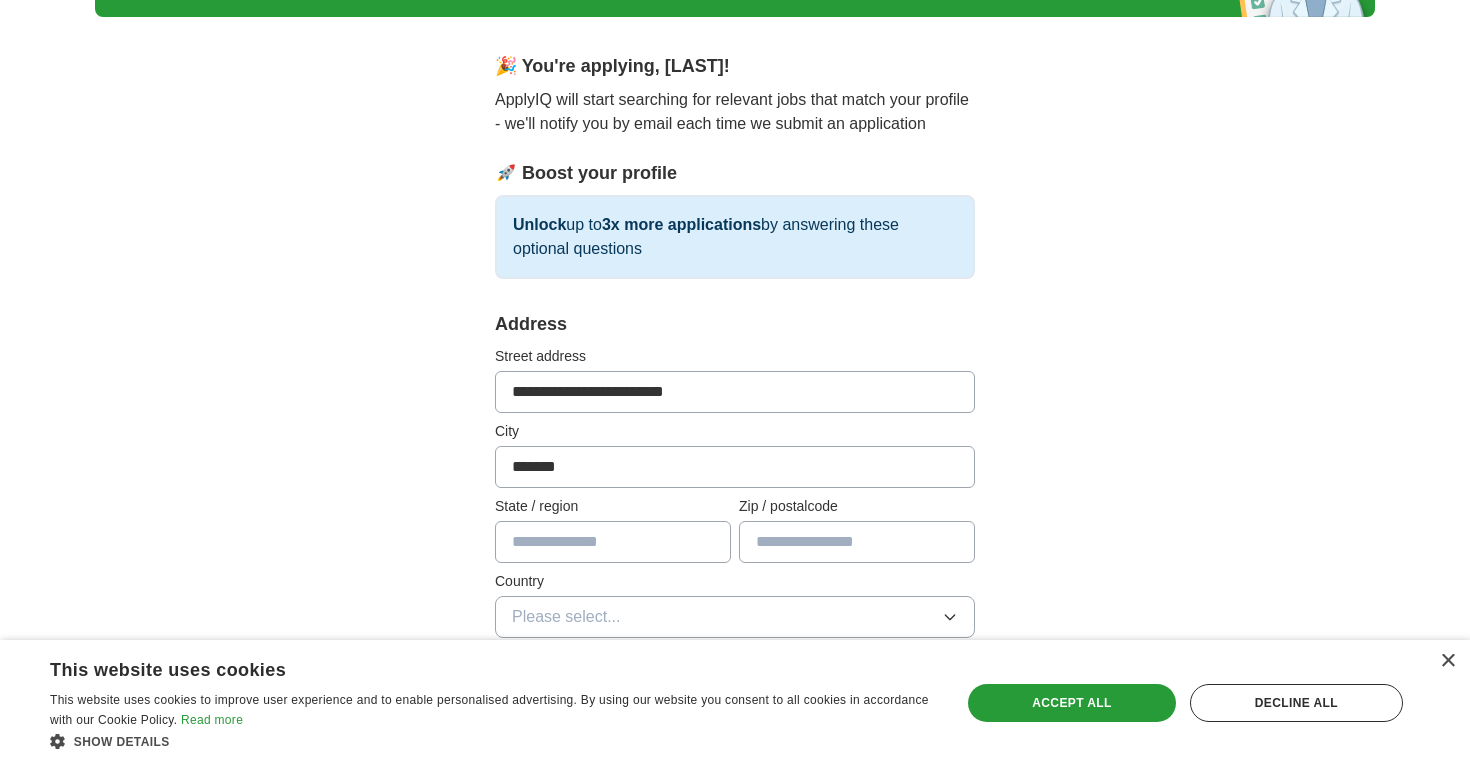 type on "**" 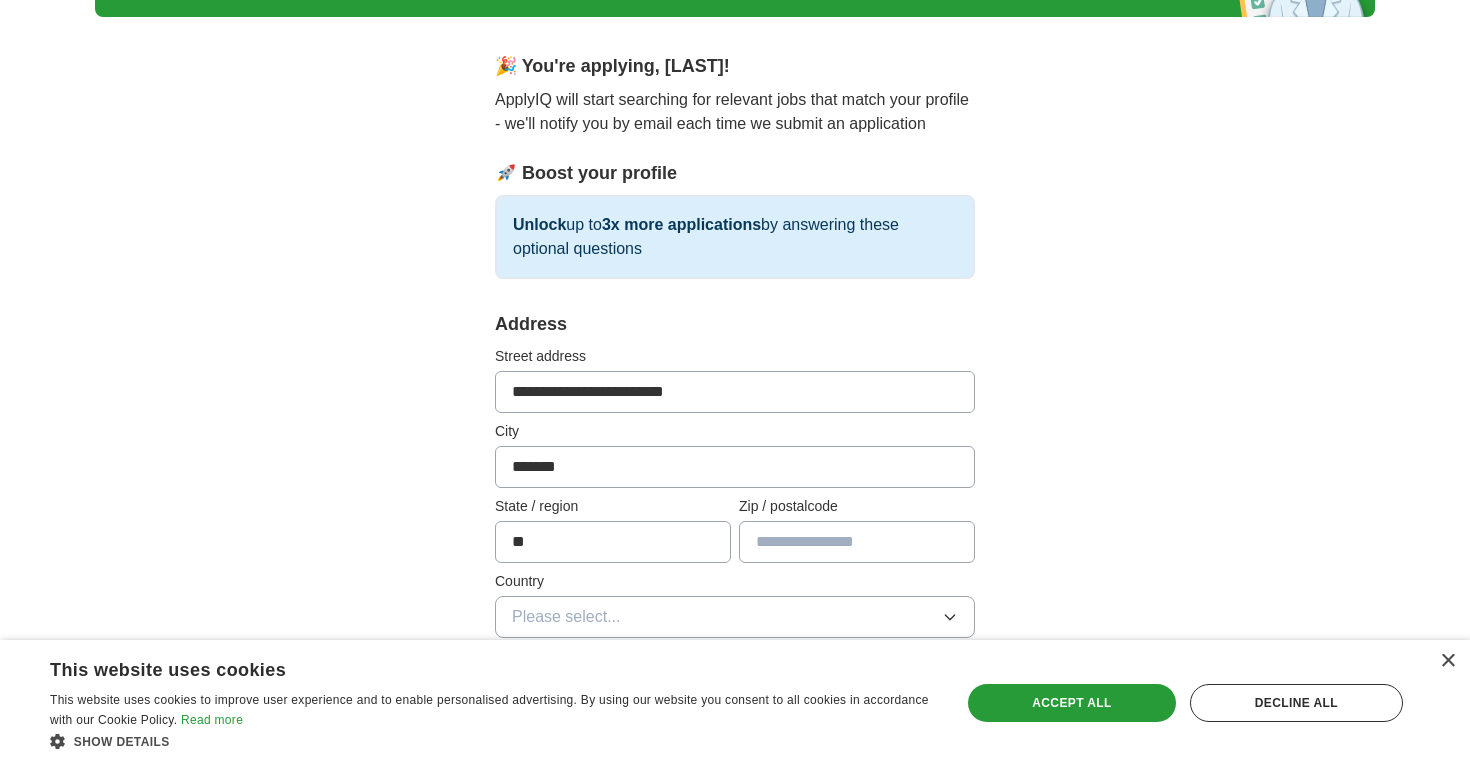 type on "*****" 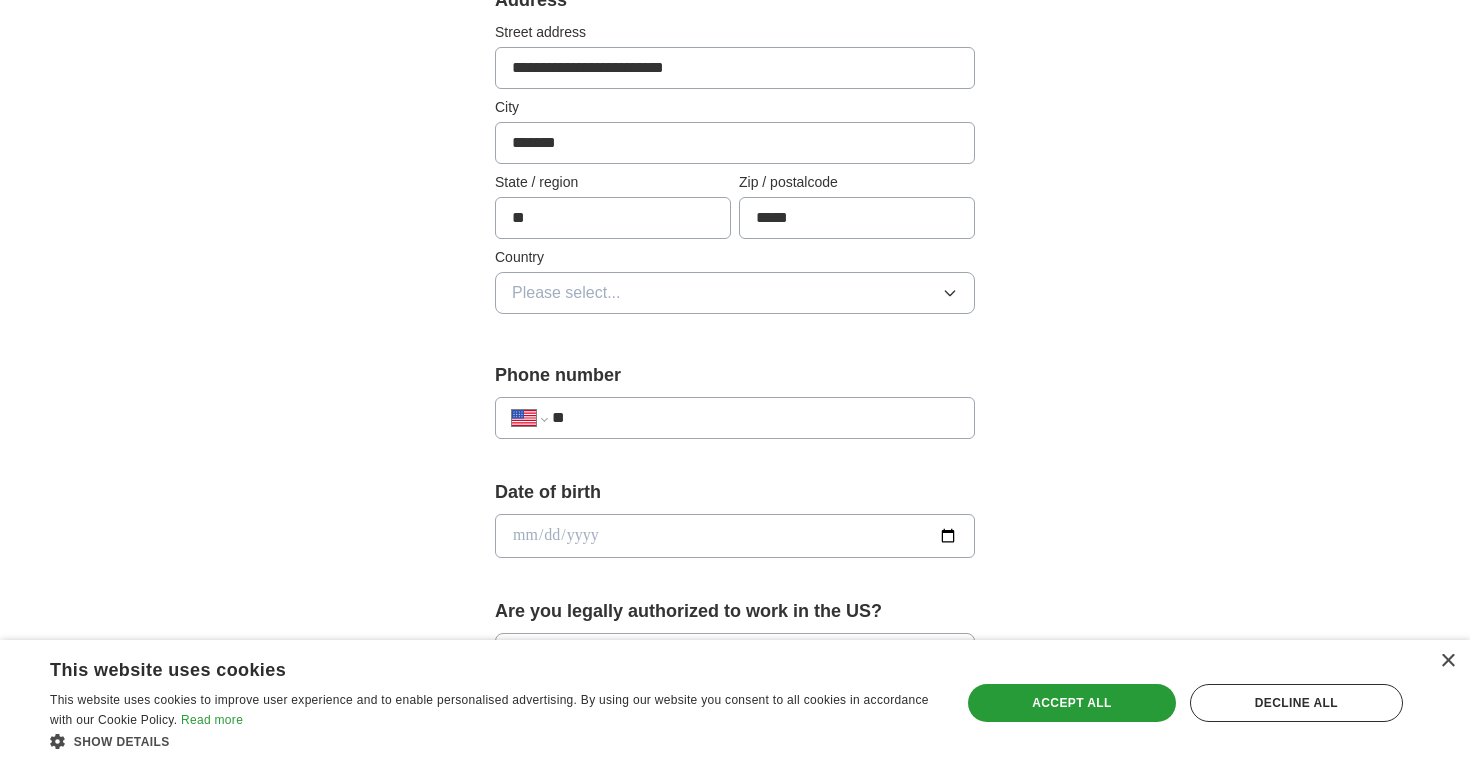 scroll, scrollTop: 475, scrollLeft: 0, axis: vertical 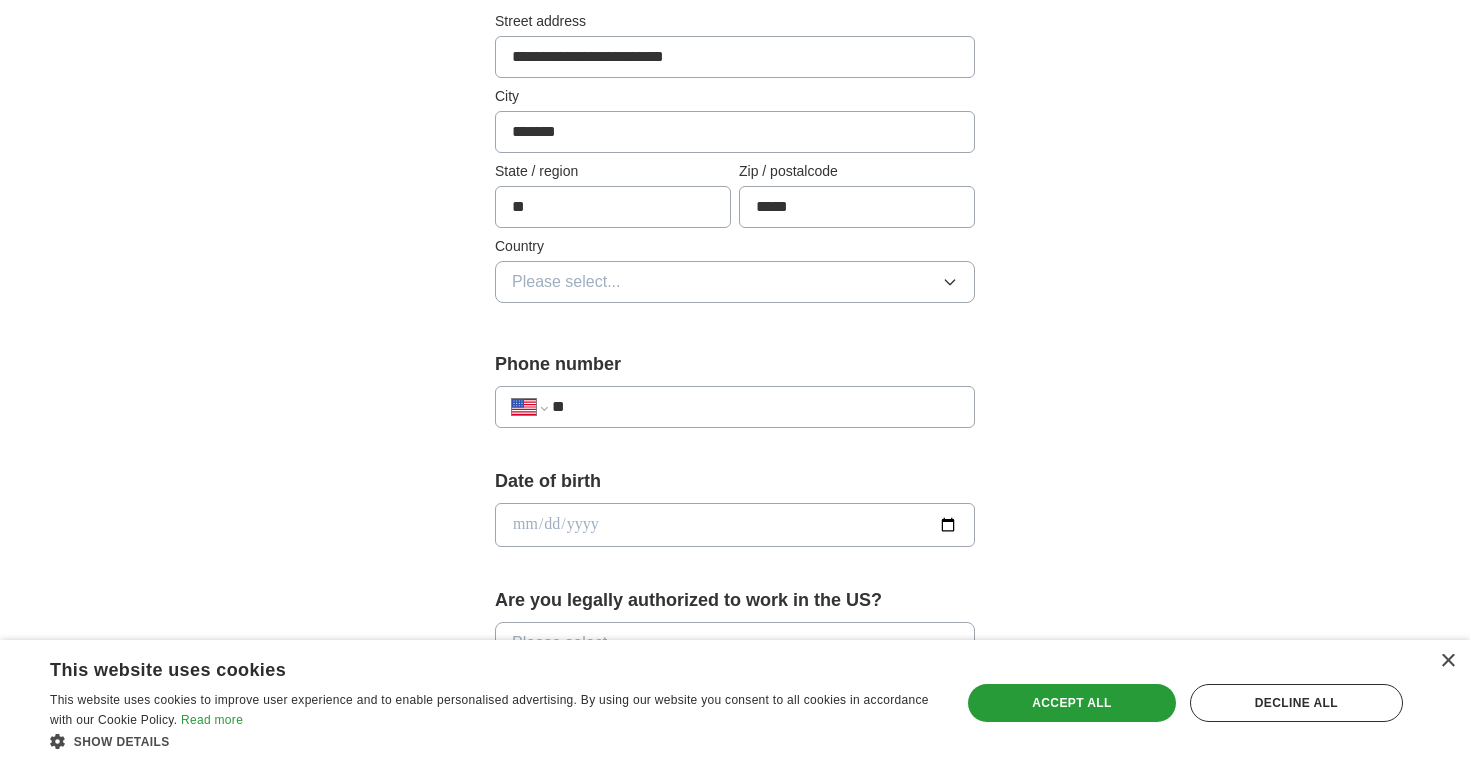 click on "**********" at bounding box center [735, 151] 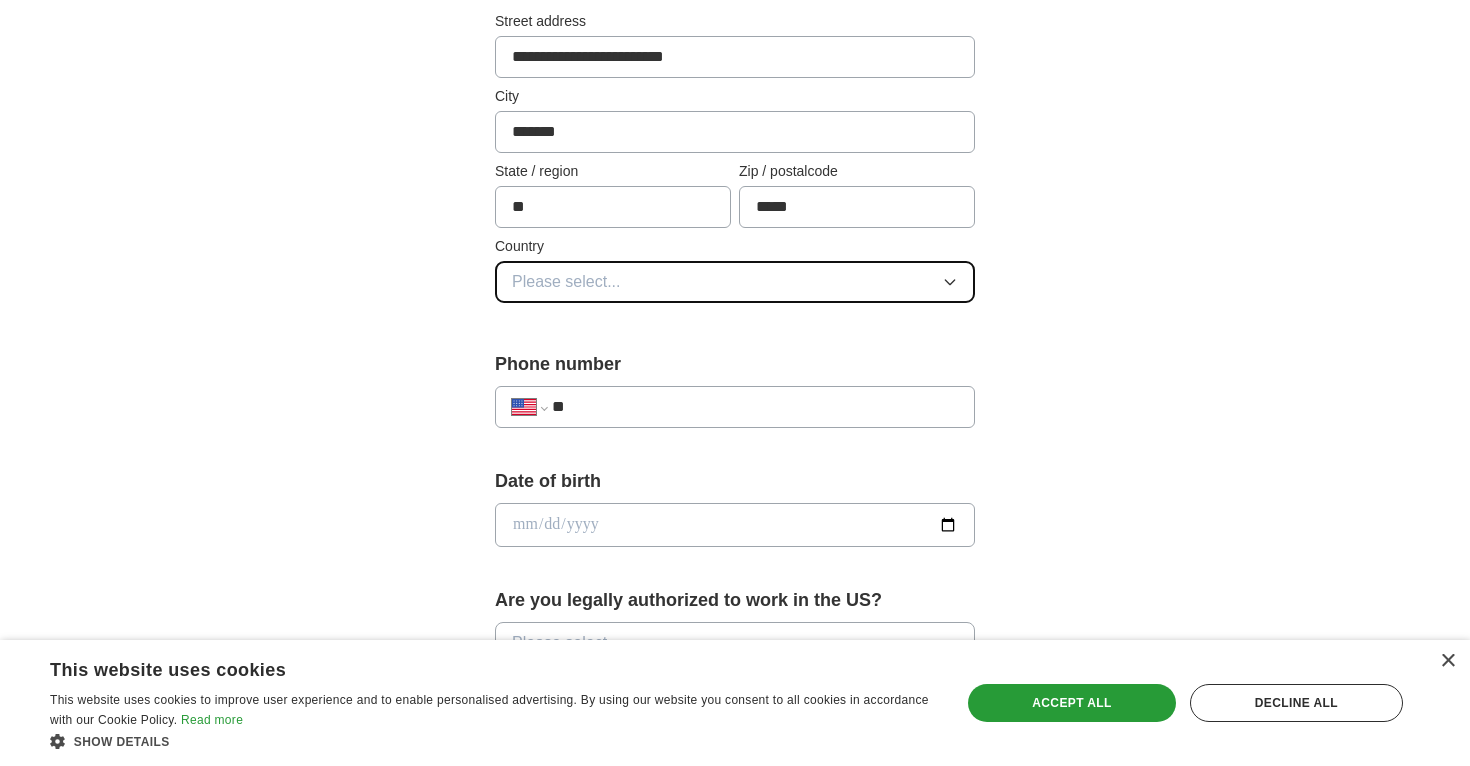 click on "Please select..." at bounding box center [735, 282] 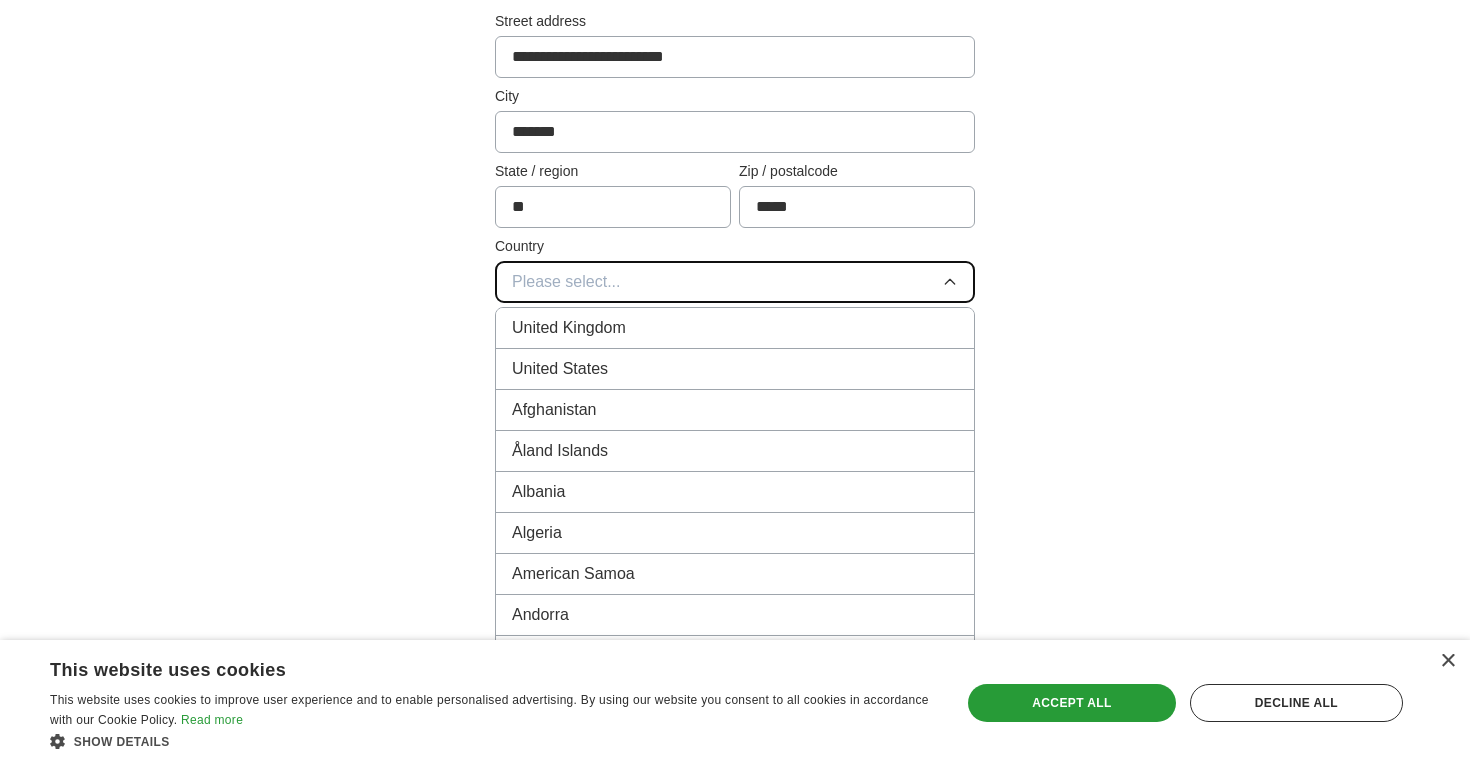 type 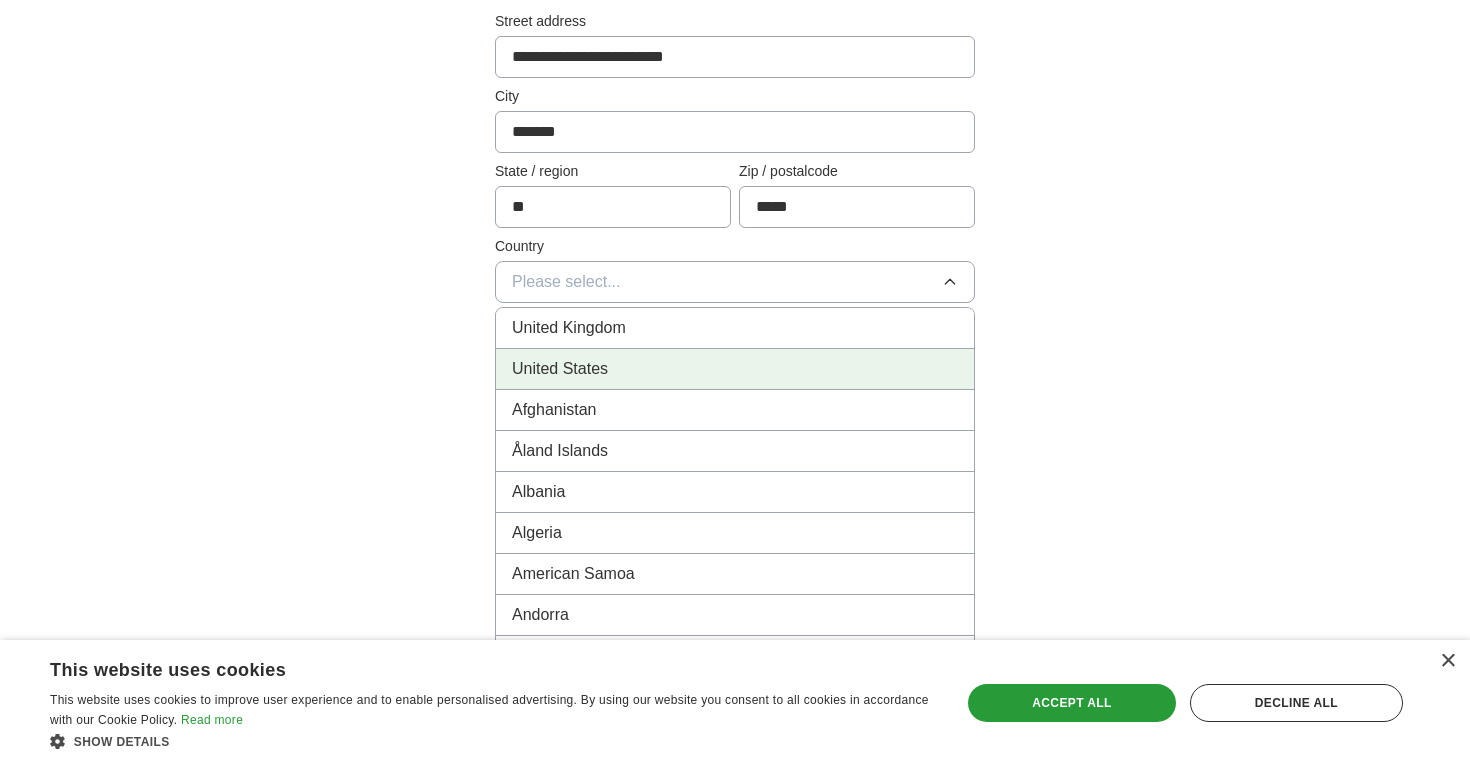 click on "United States" at bounding box center [560, 369] 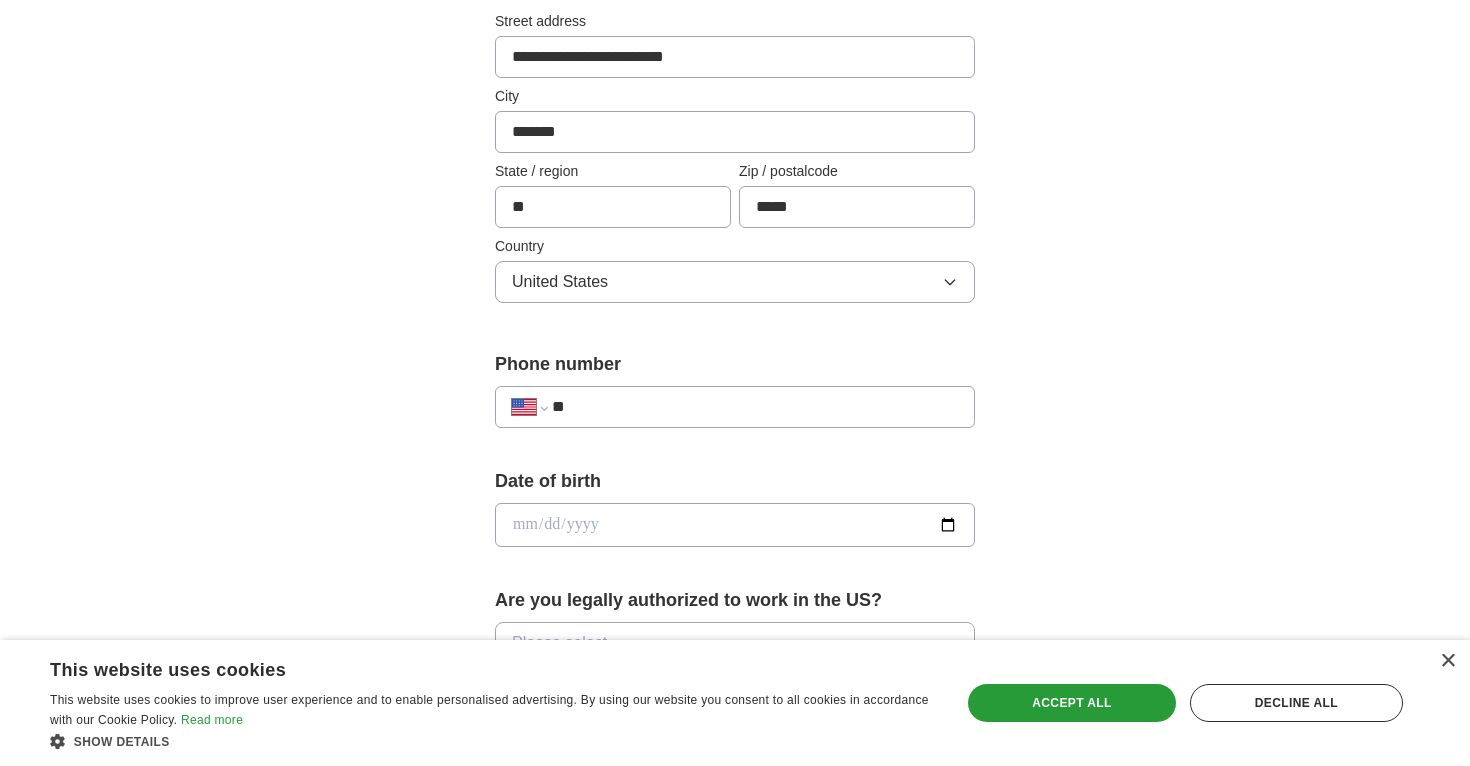 click on "**" at bounding box center (755, 407) 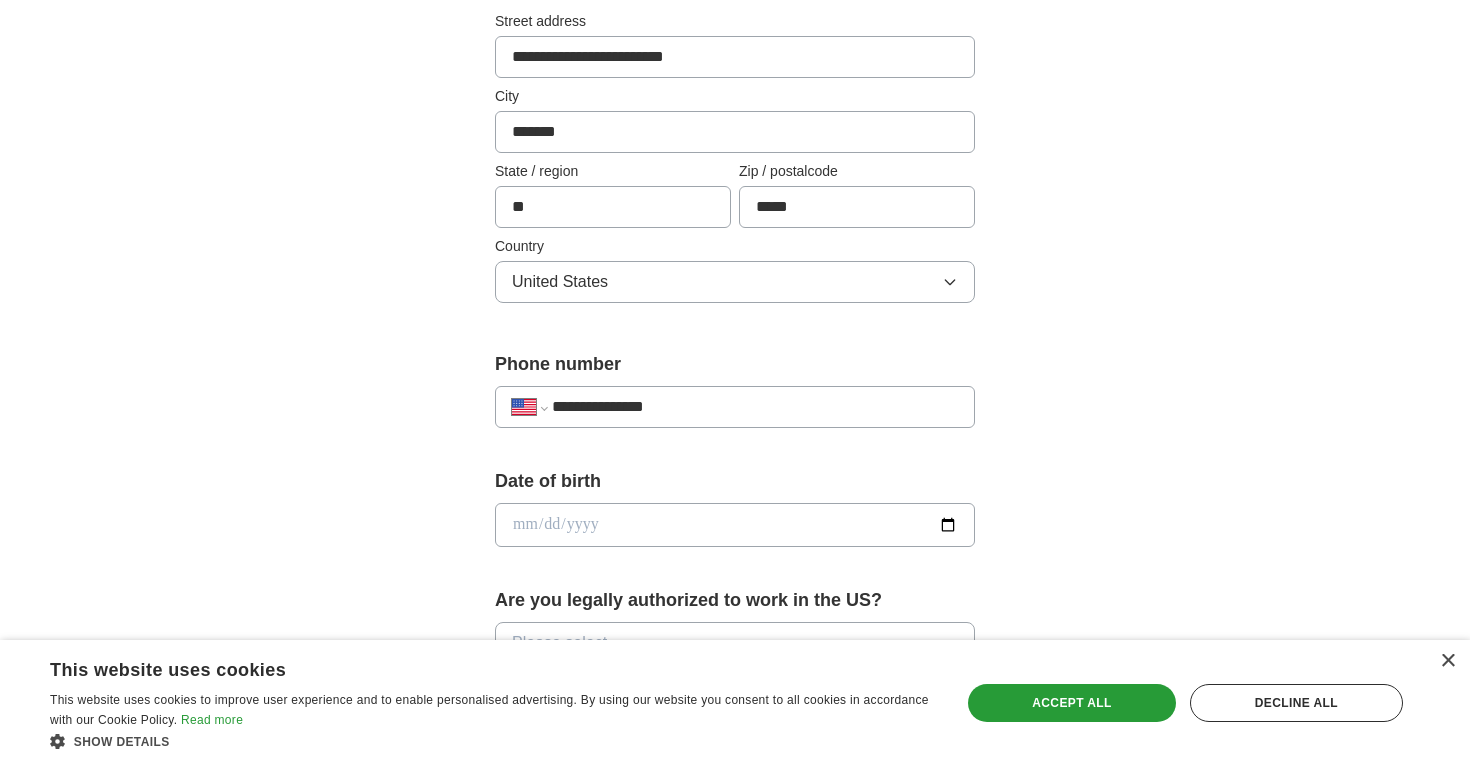 type on "**********" 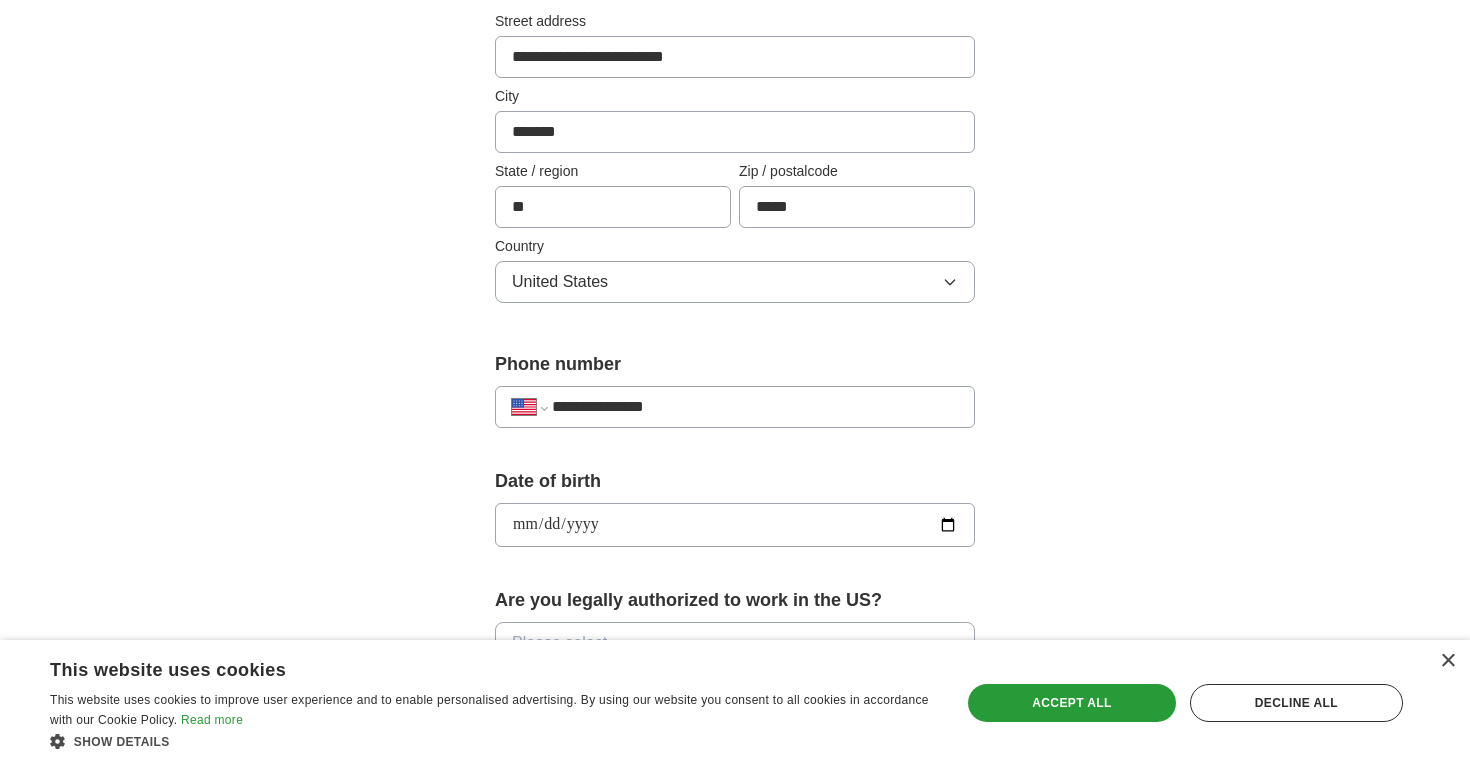 type on "**********" 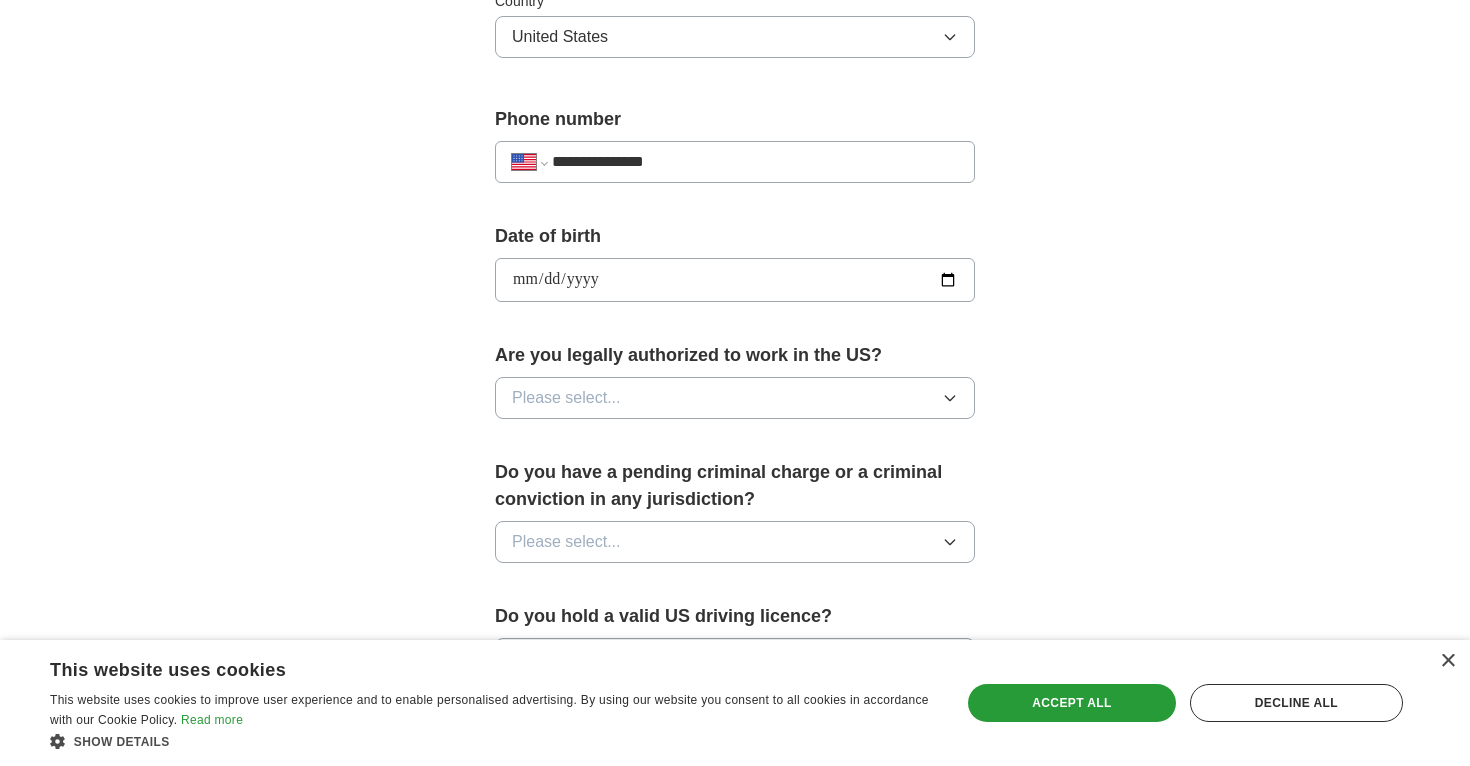 scroll, scrollTop: 738, scrollLeft: 0, axis: vertical 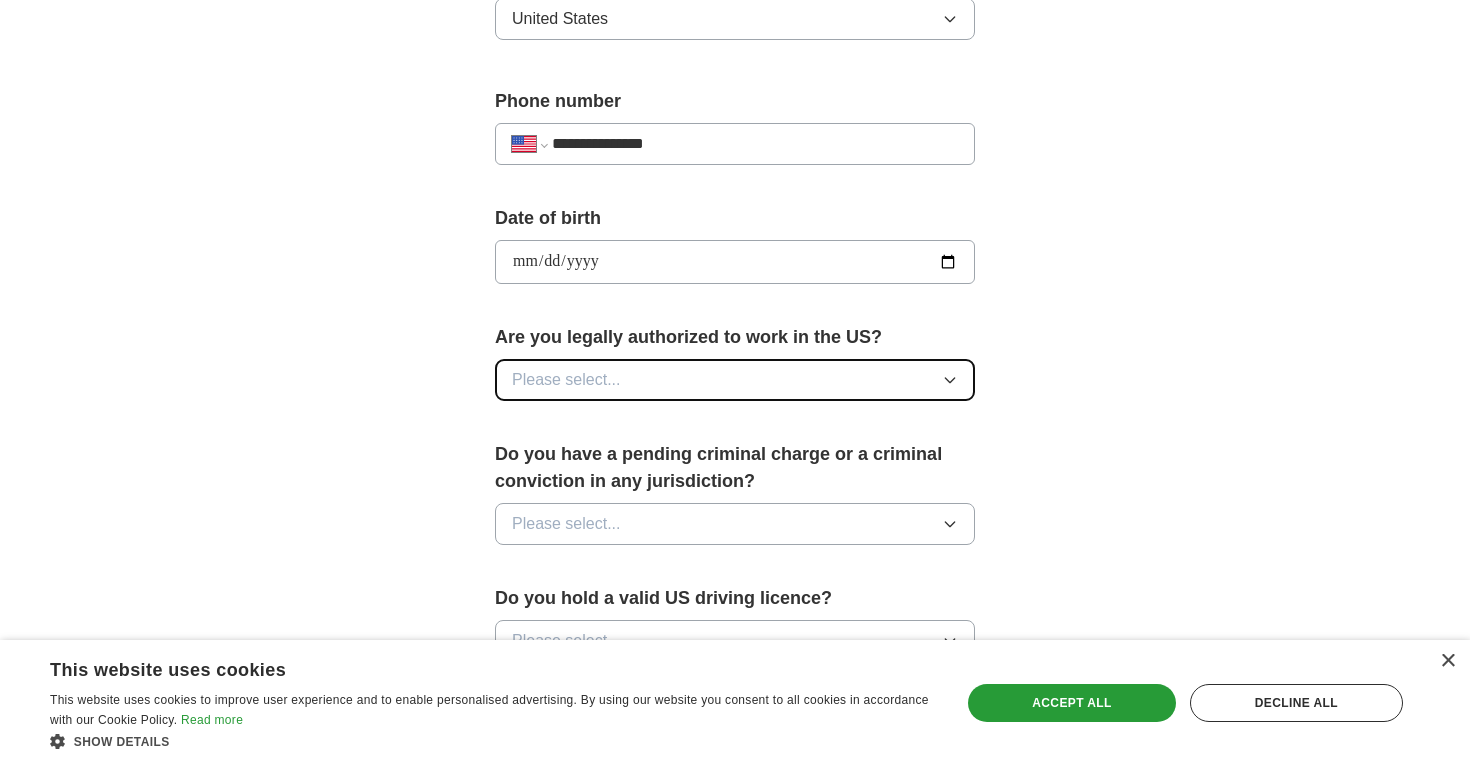 click on "Please select..." at bounding box center (735, 380) 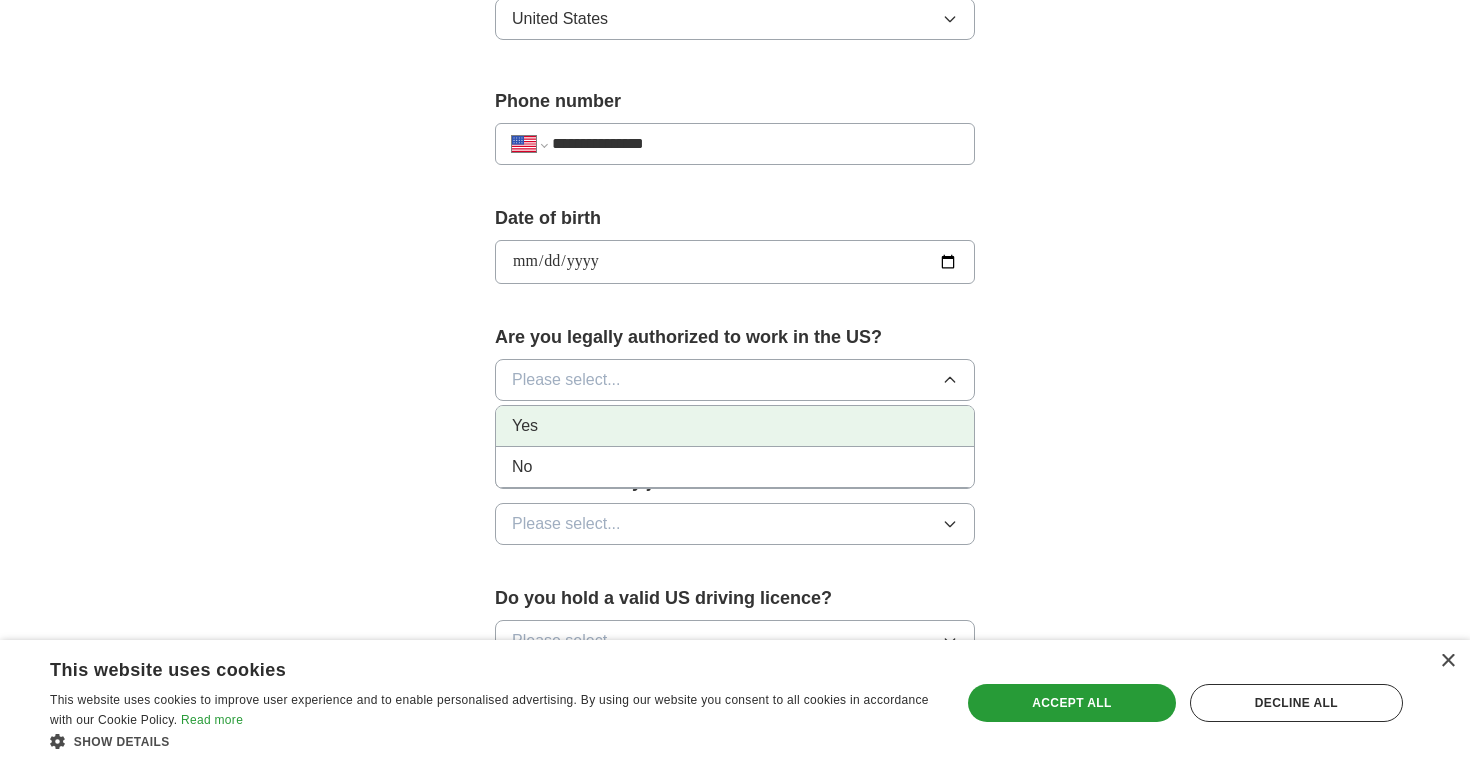 click on "Yes" at bounding box center (735, 426) 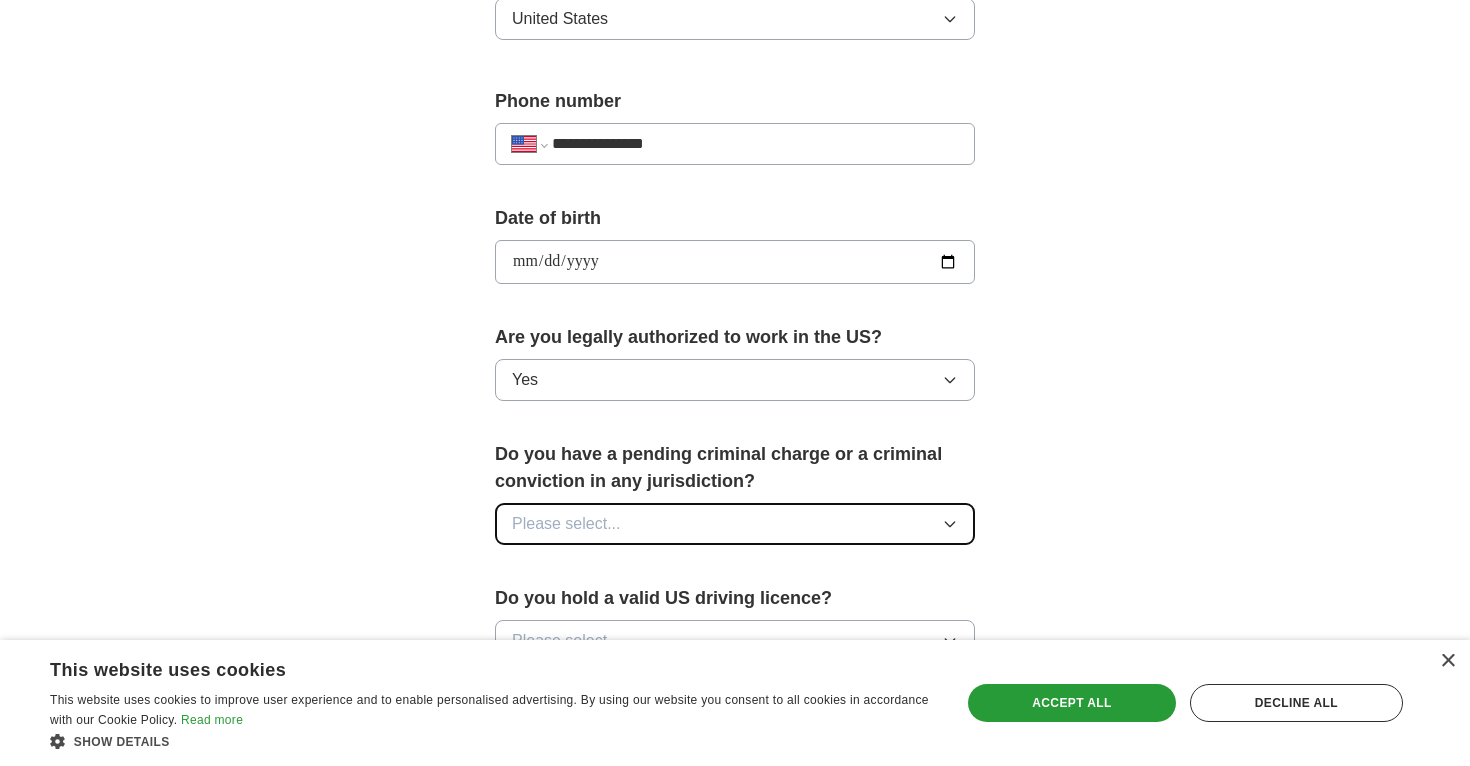 click on "Please select..." at bounding box center (735, 524) 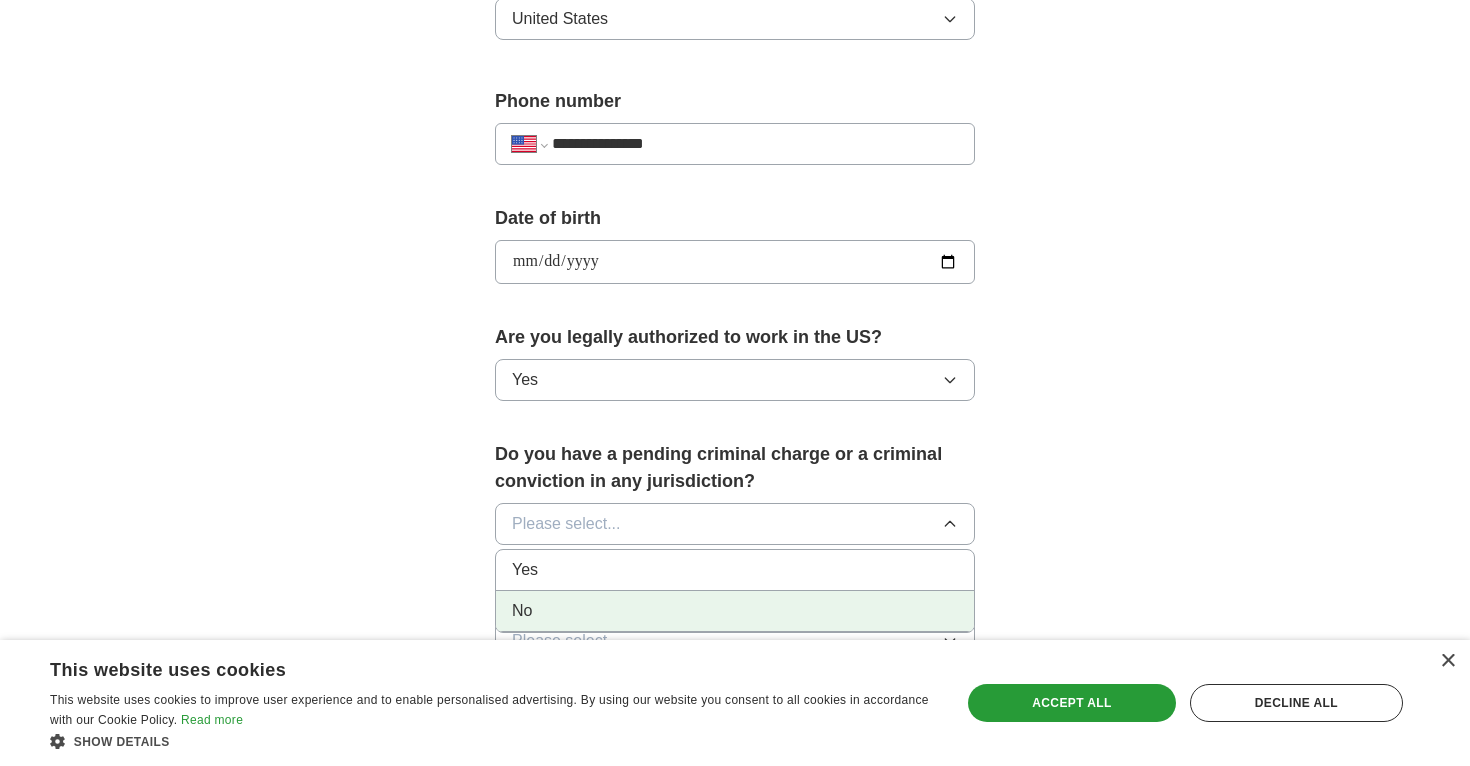 click on "No" at bounding box center (735, 611) 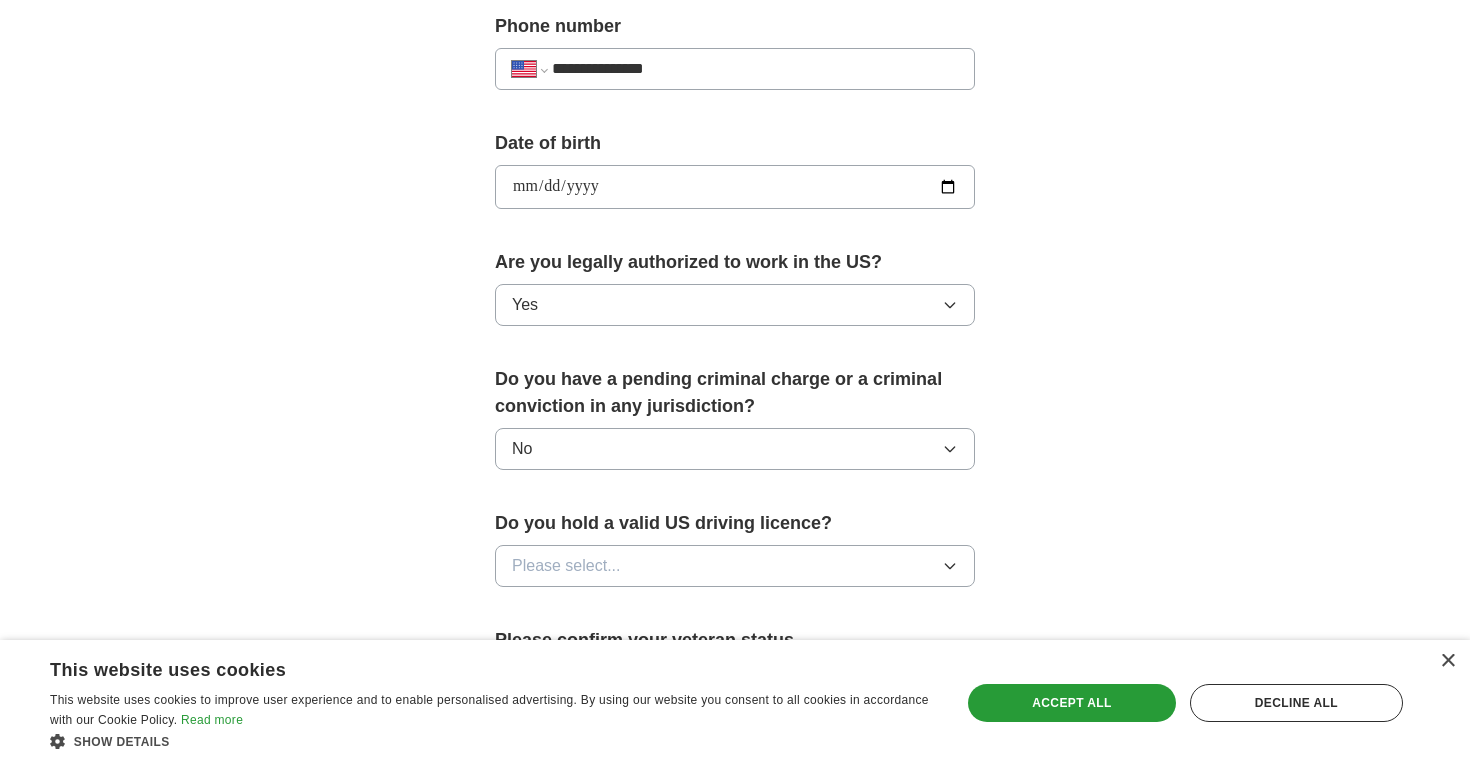 scroll, scrollTop: 829, scrollLeft: 0, axis: vertical 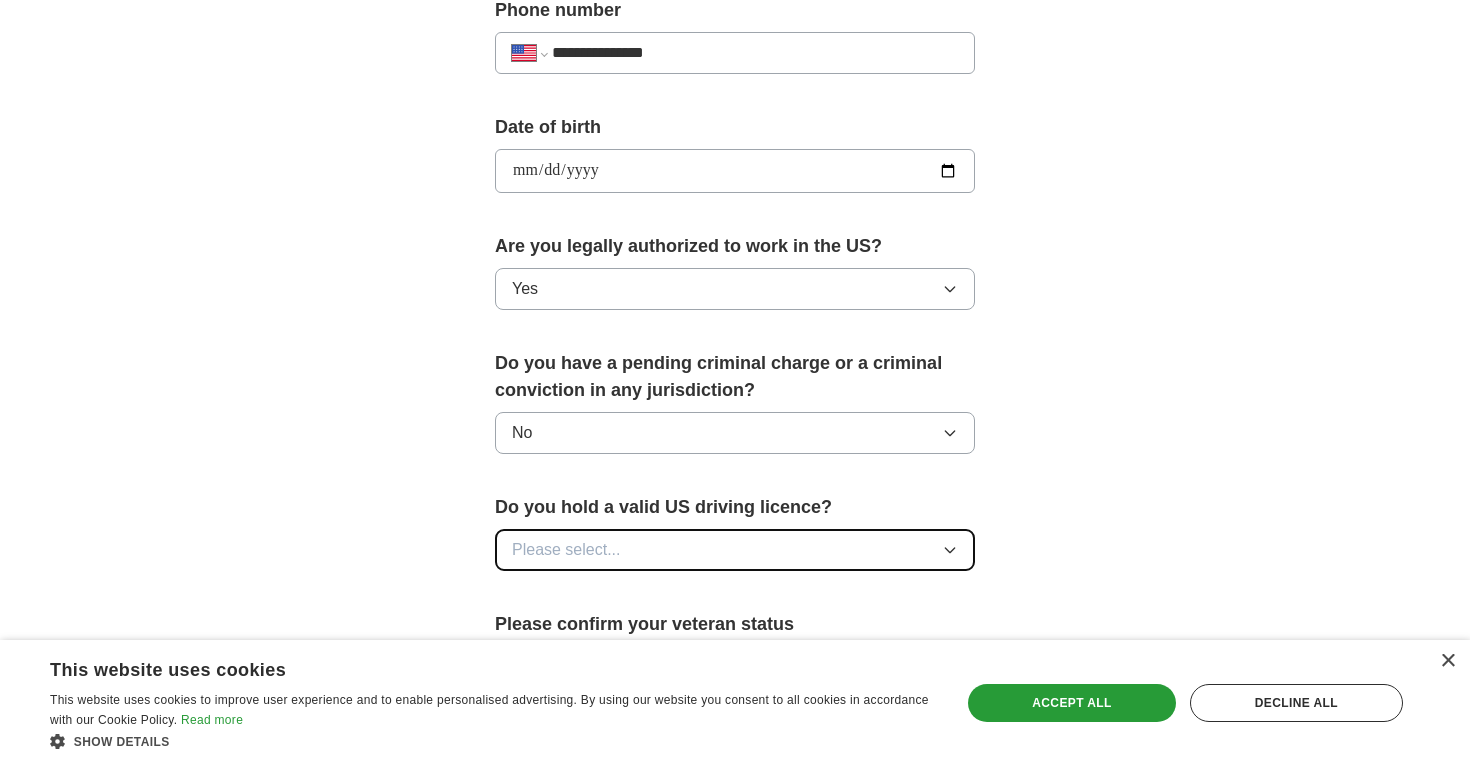 click on "Please select..." at bounding box center (566, 550) 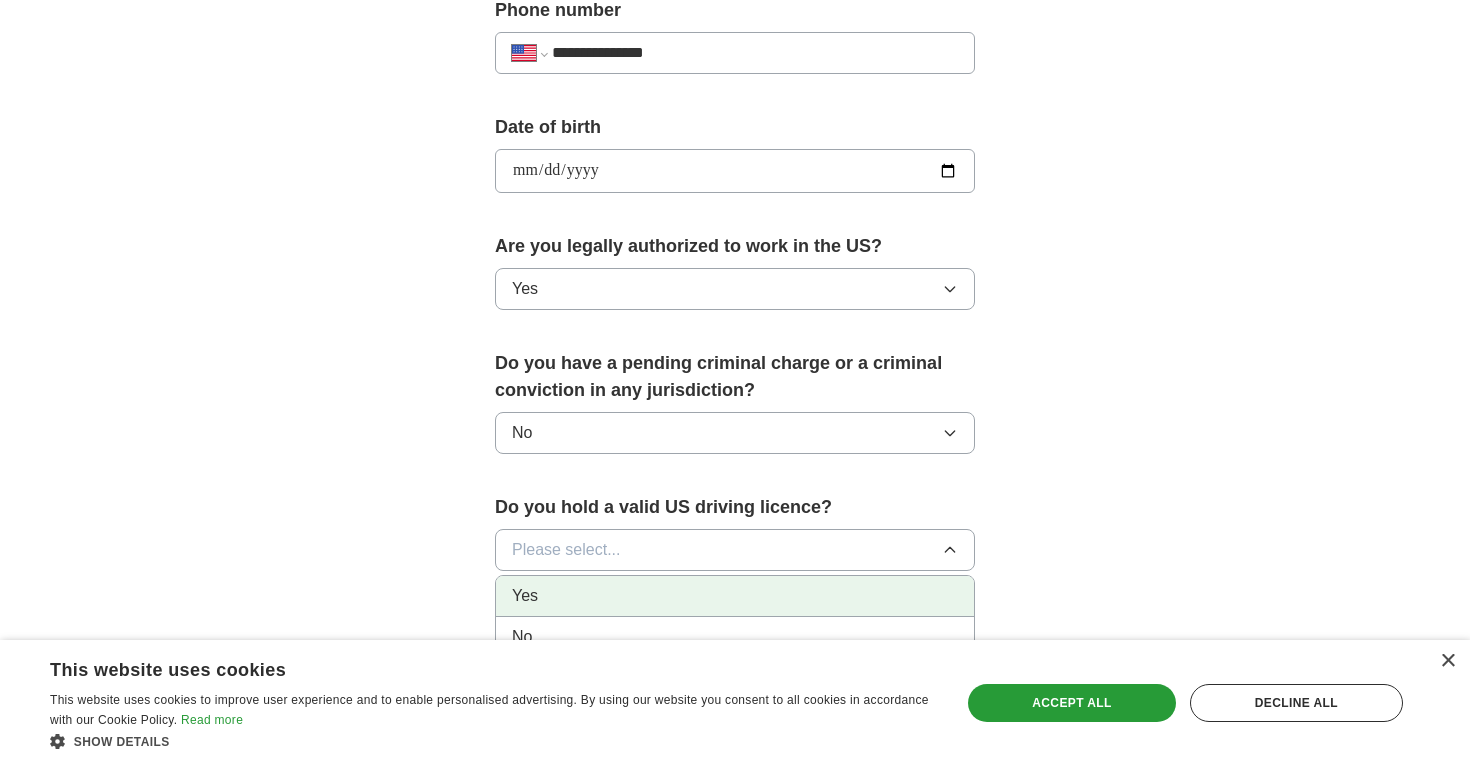 click on "Yes" at bounding box center (735, 596) 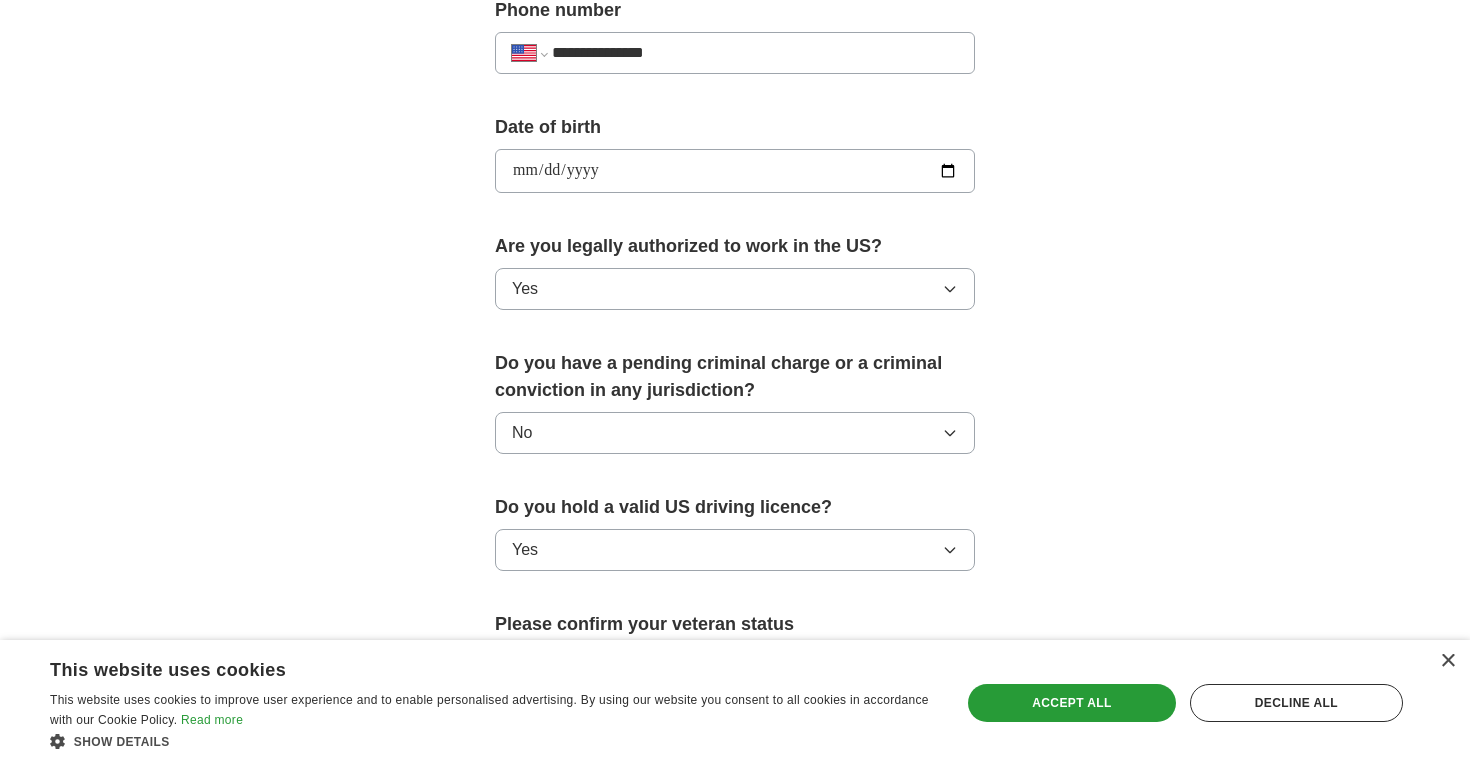 scroll, scrollTop: 939, scrollLeft: 0, axis: vertical 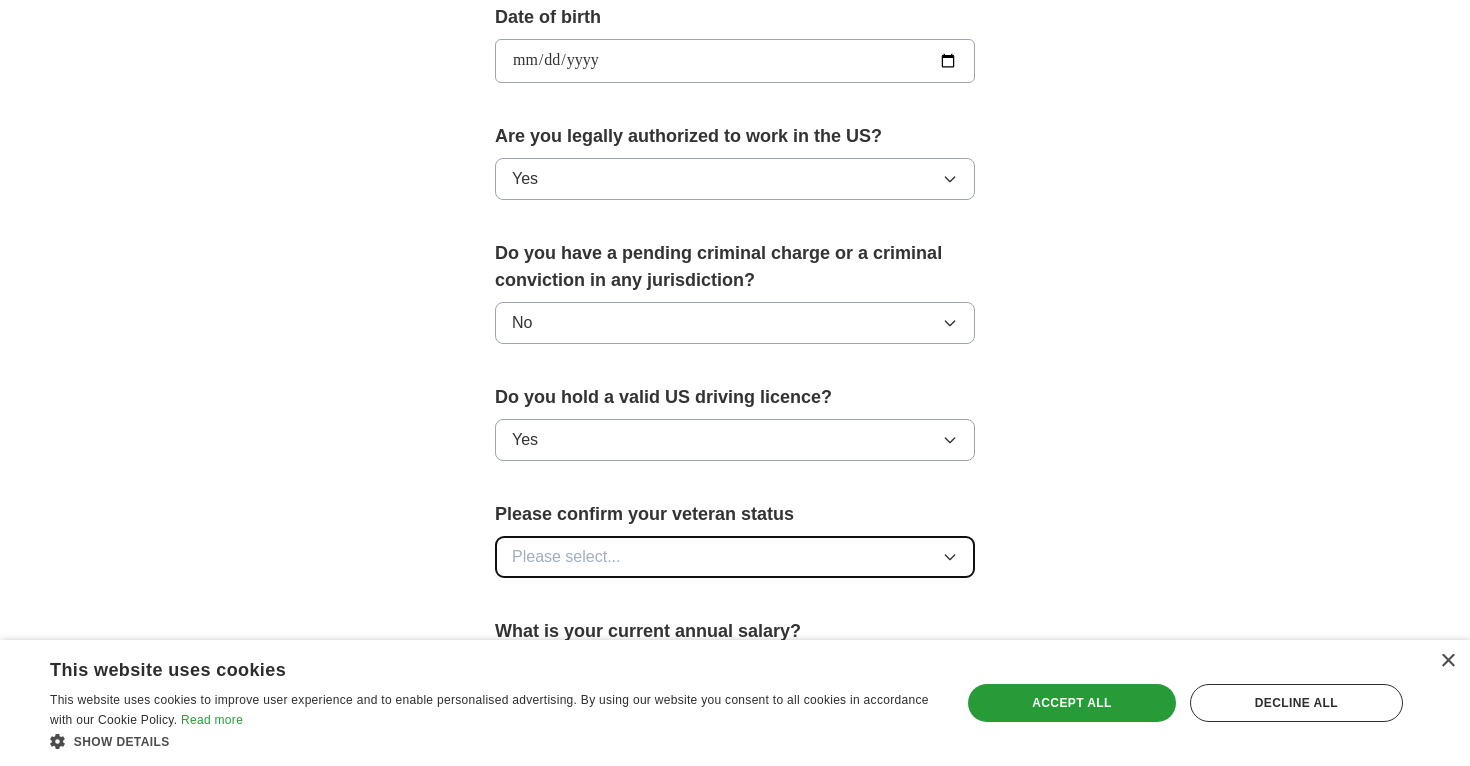 click on "Please select..." at bounding box center (566, 557) 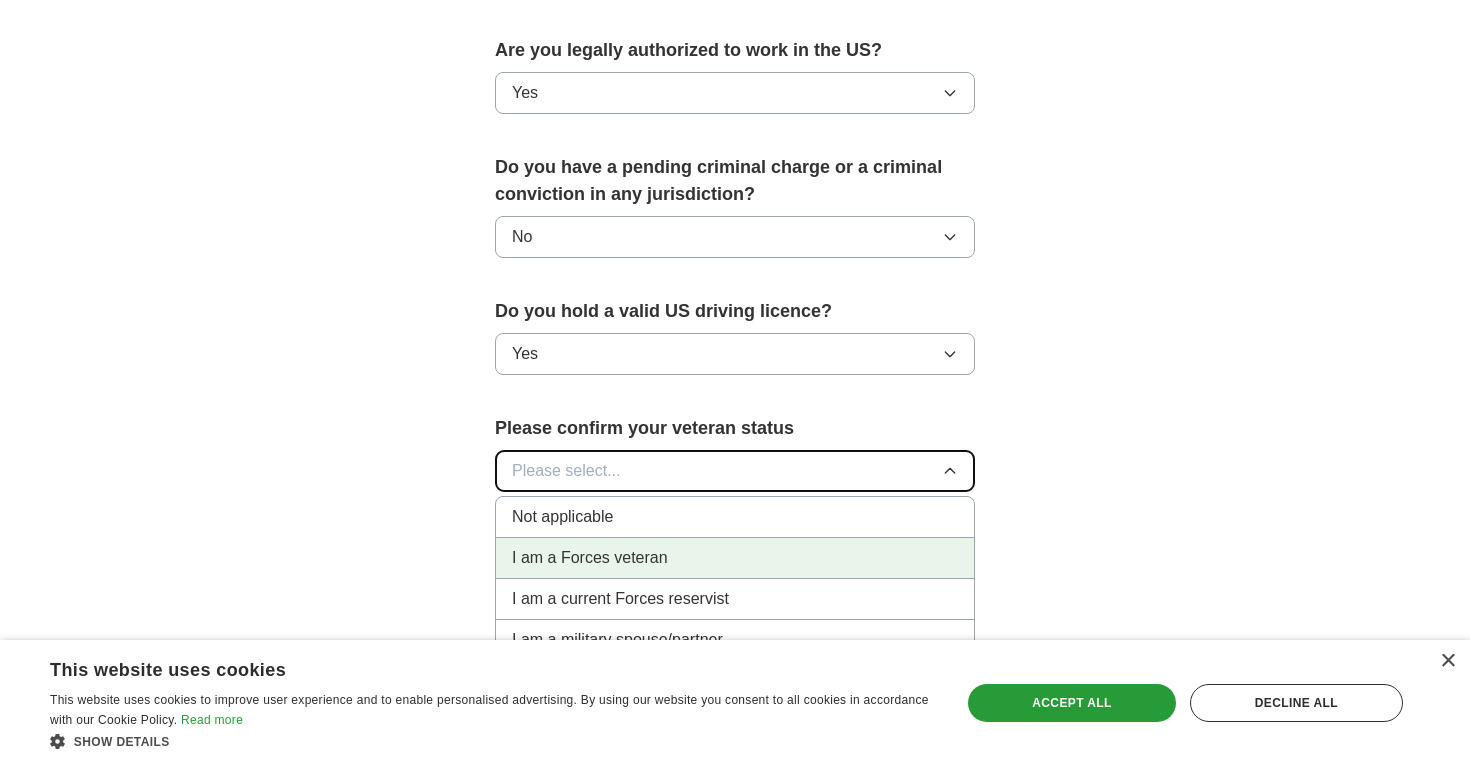 scroll, scrollTop: 1199, scrollLeft: 0, axis: vertical 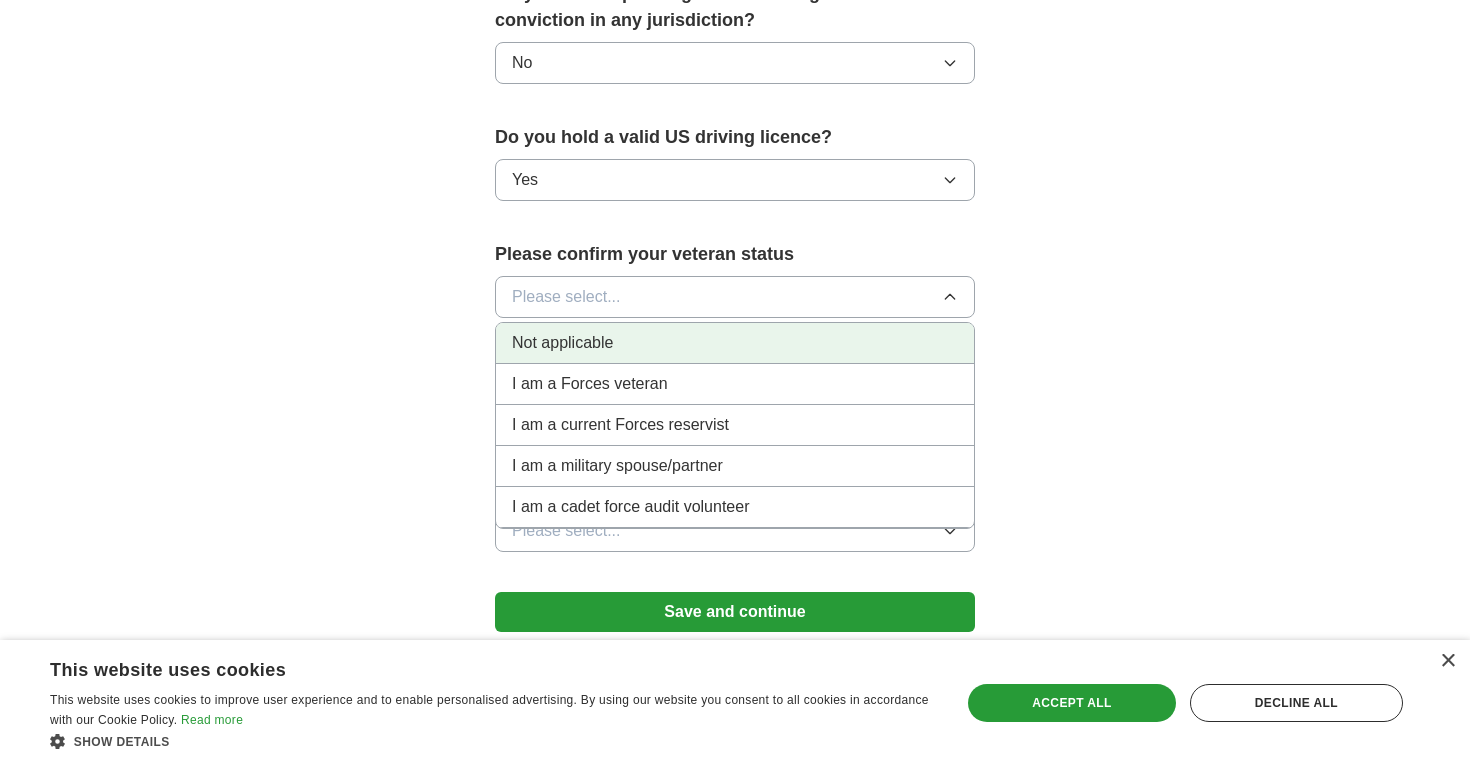 click on "Not applicable" at bounding box center [735, 343] 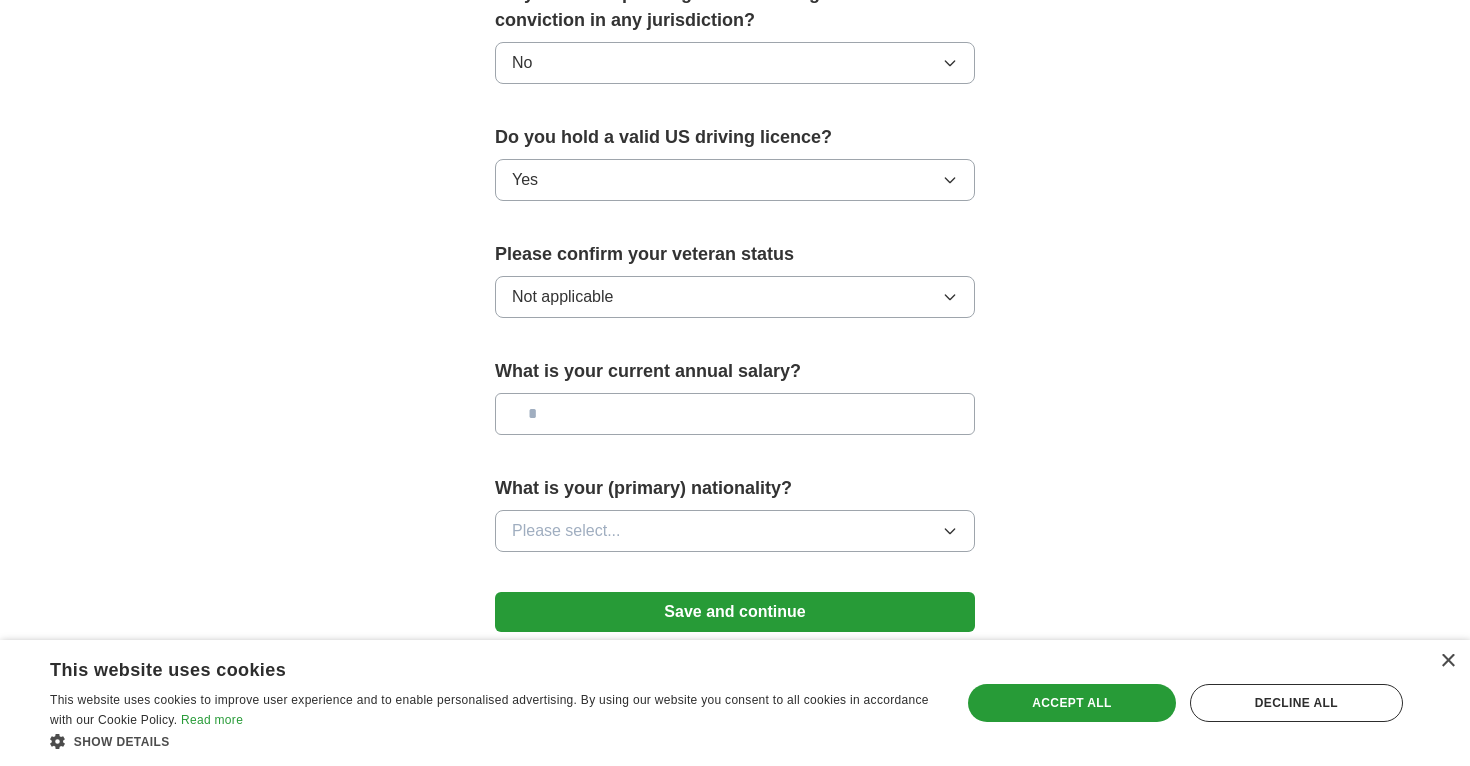 click at bounding box center (735, 414) 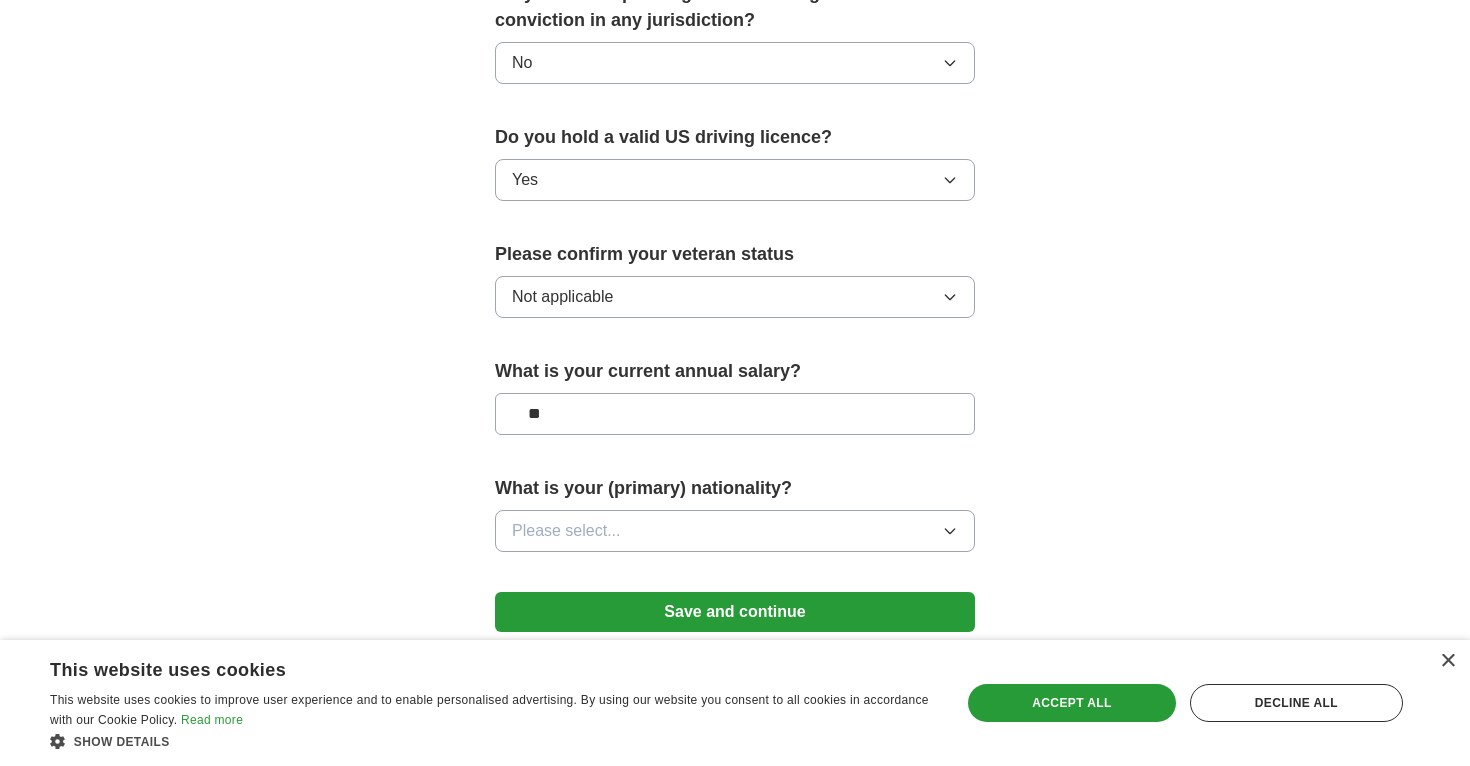 type on "**" 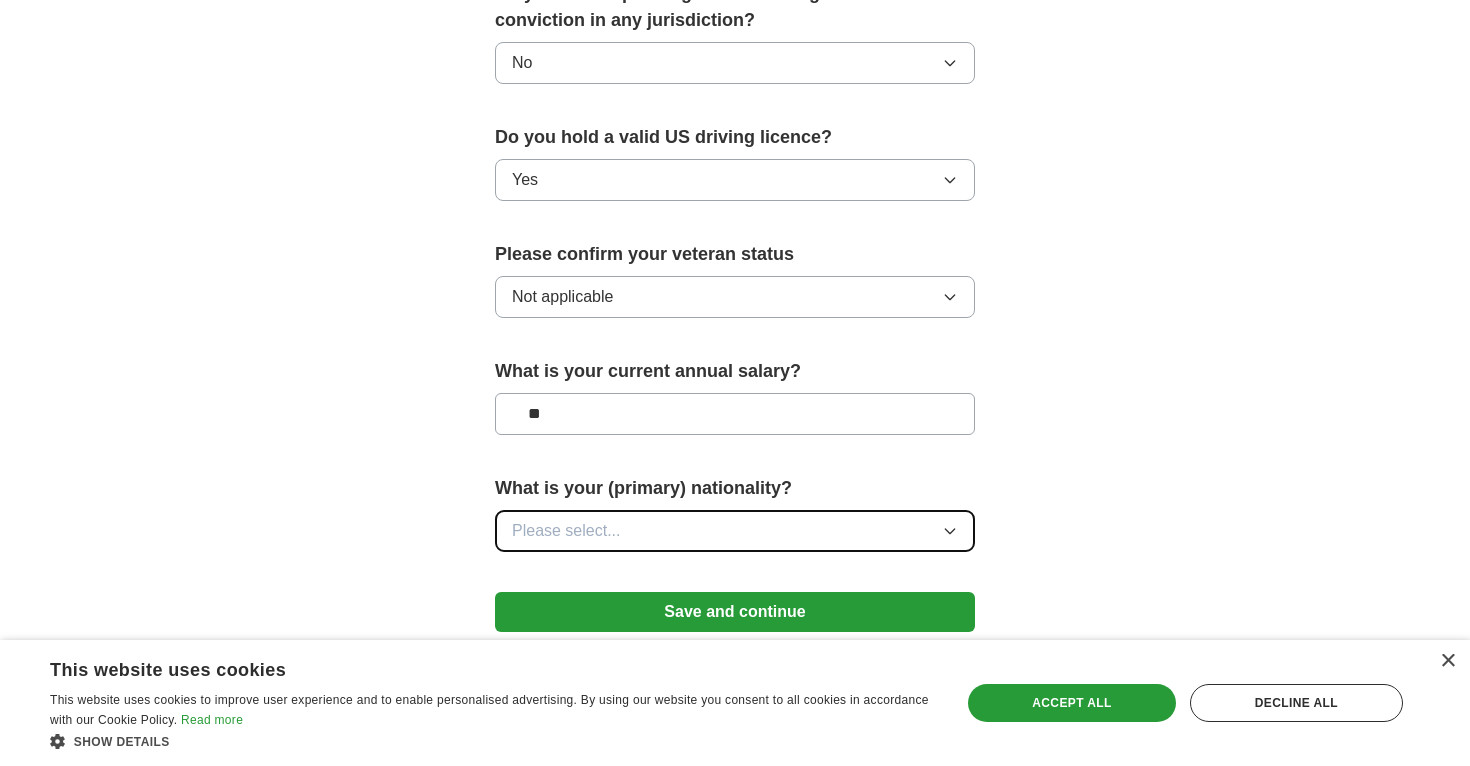 click on "Please select..." at bounding box center (735, 531) 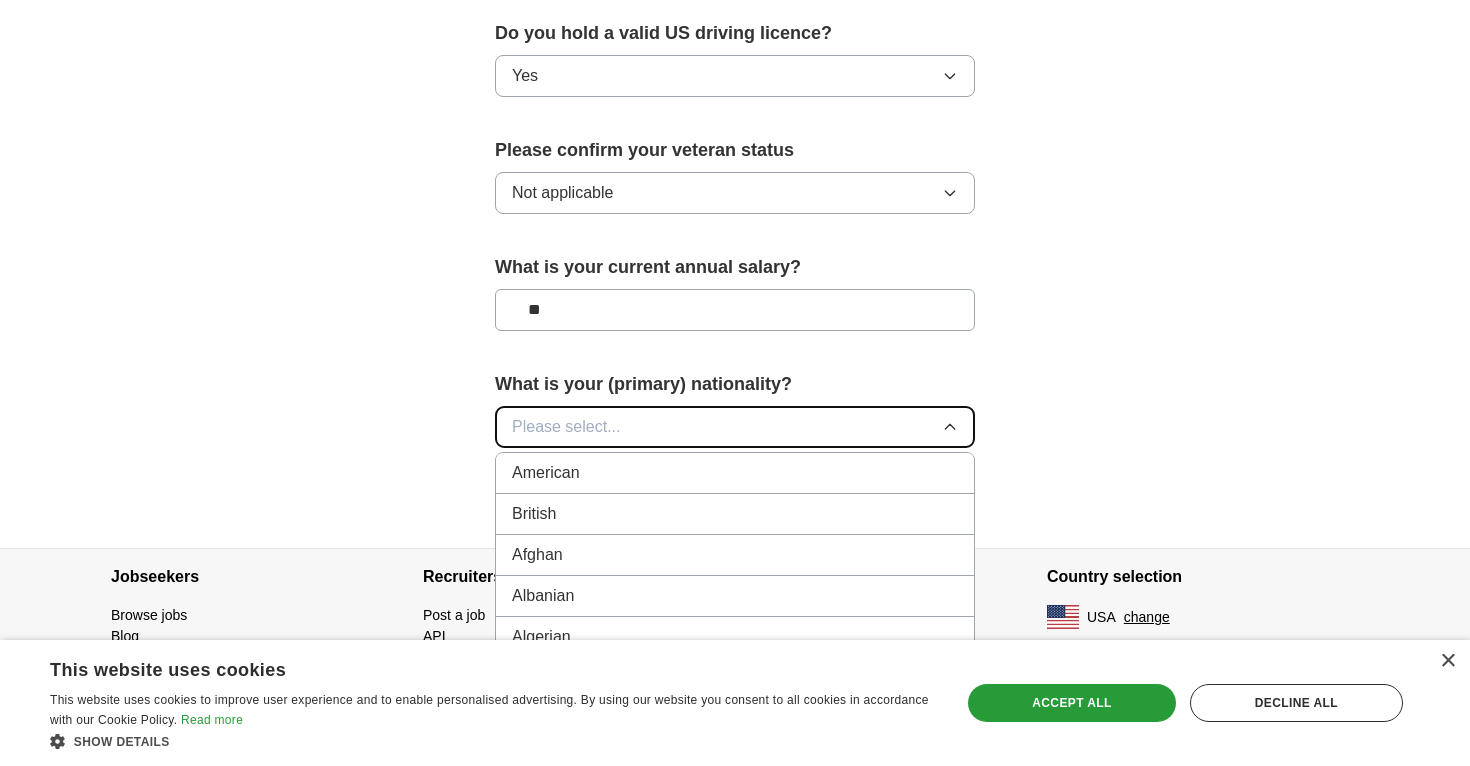 scroll, scrollTop: 1319, scrollLeft: 0, axis: vertical 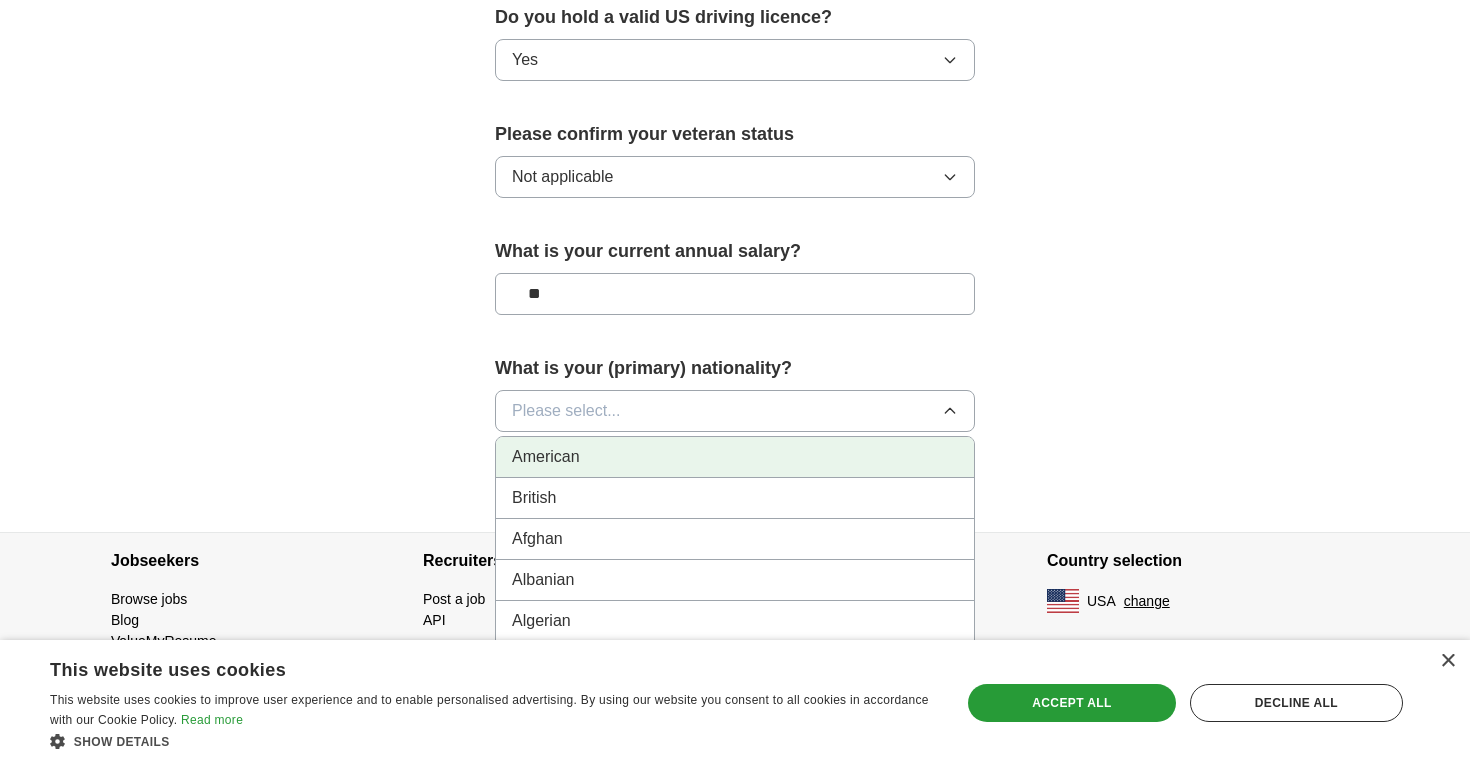 click on "American" at bounding box center (735, 457) 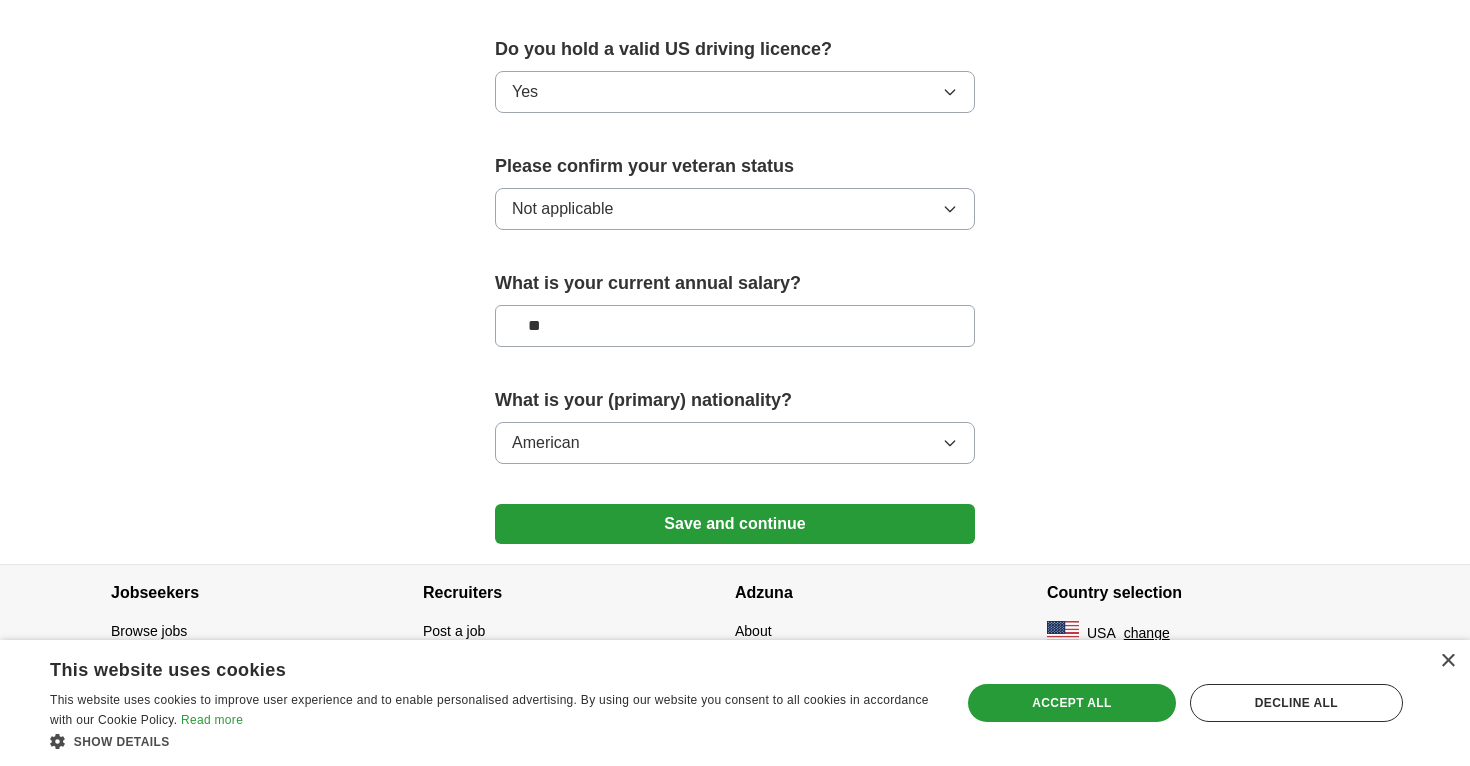 scroll, scrollTop: 1287, scrollLeft: 0, axis: vertical 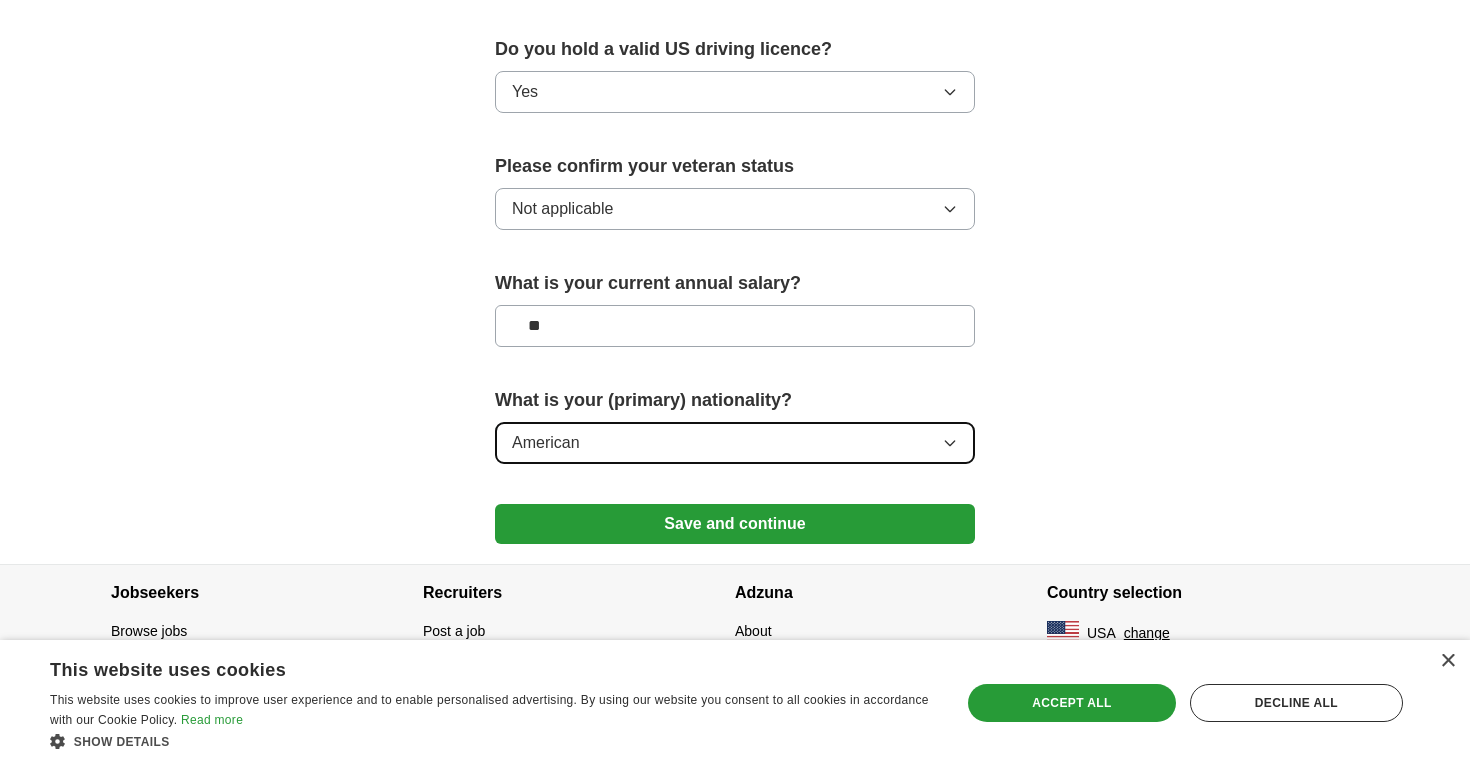 click on "American" at bounding box center [735, 443] 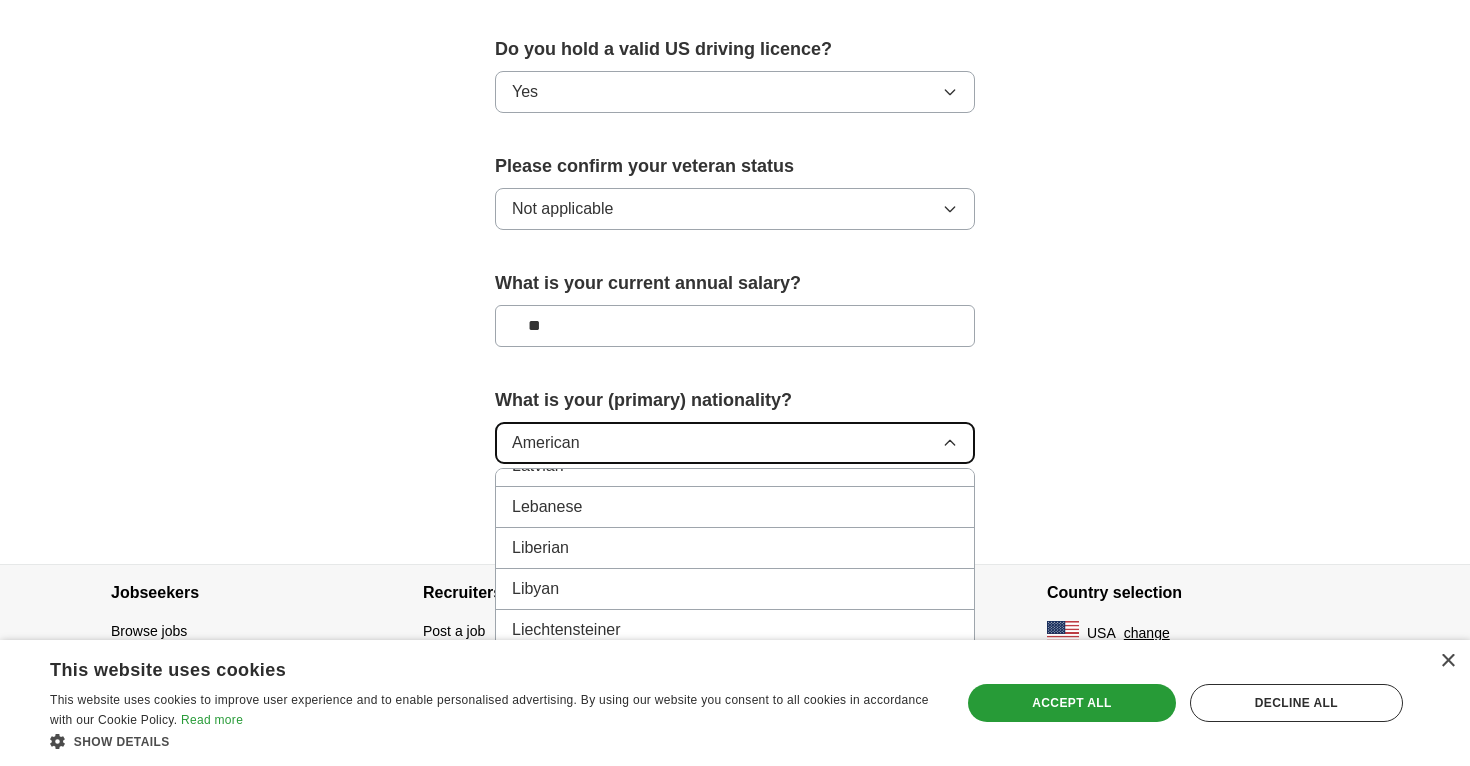 scroll, scrollTop: 4013, scrollLeft: 0, axis: vertical 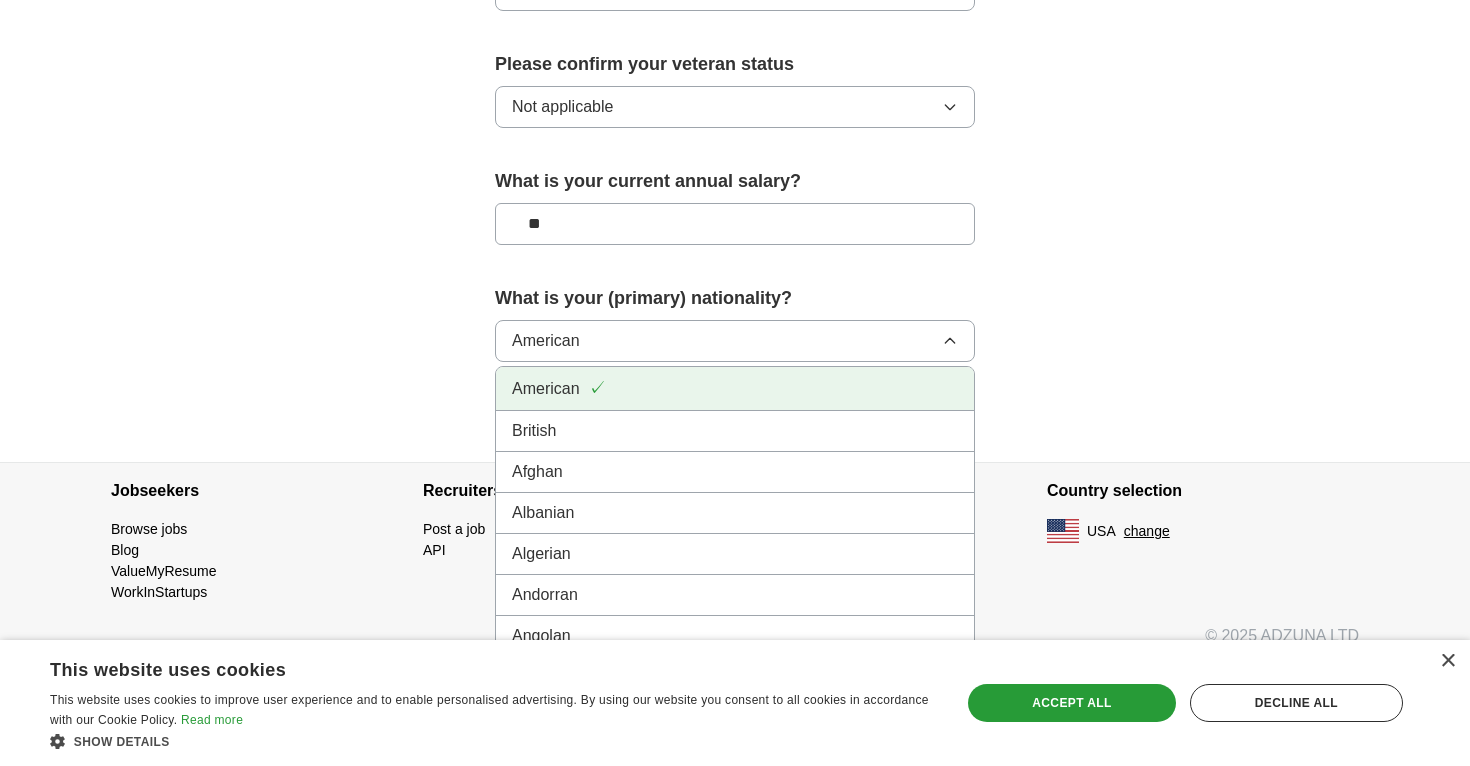 click on "American ✓" at bounding box center [735, 388] 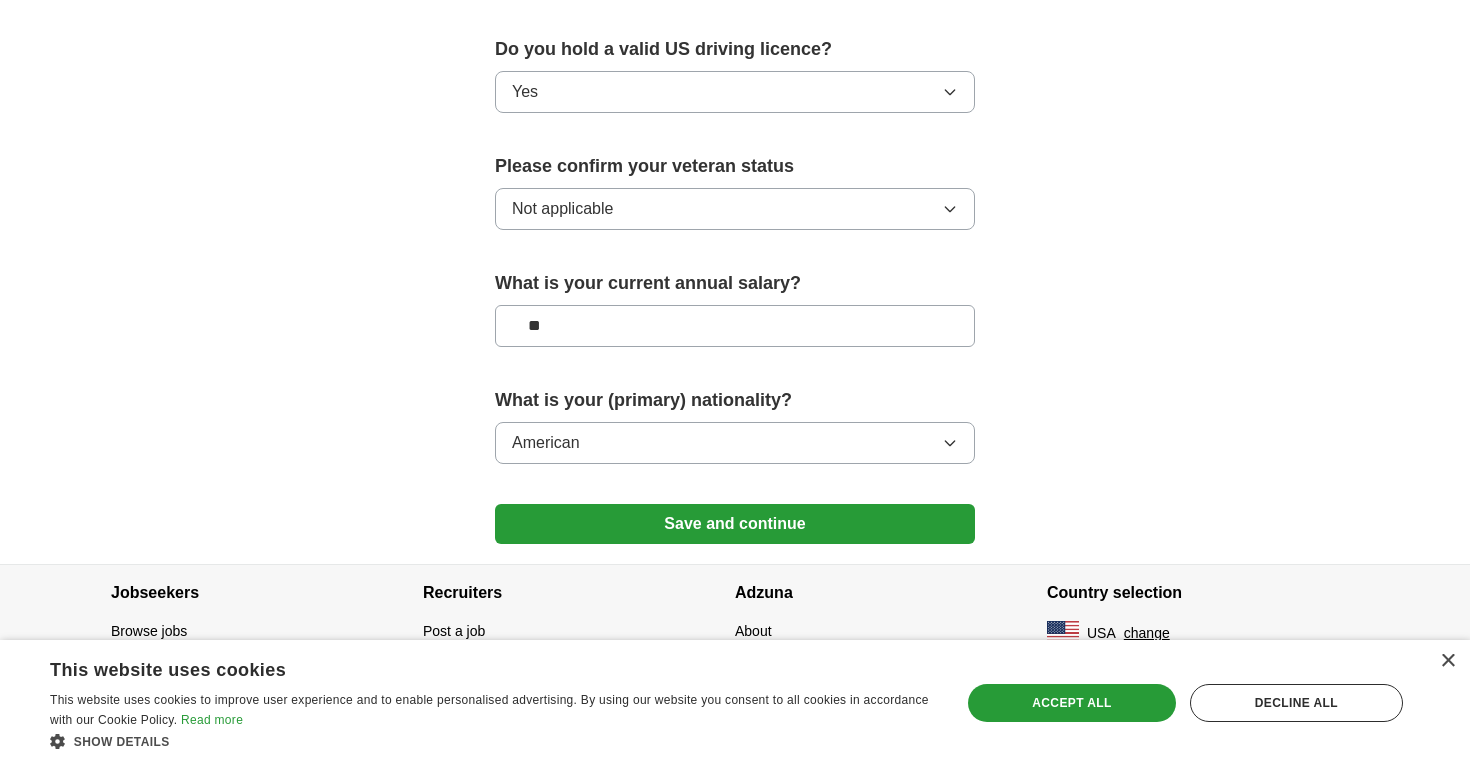 scroll, scrollTop: 1287, scrollLeft: 0, axis: vertical 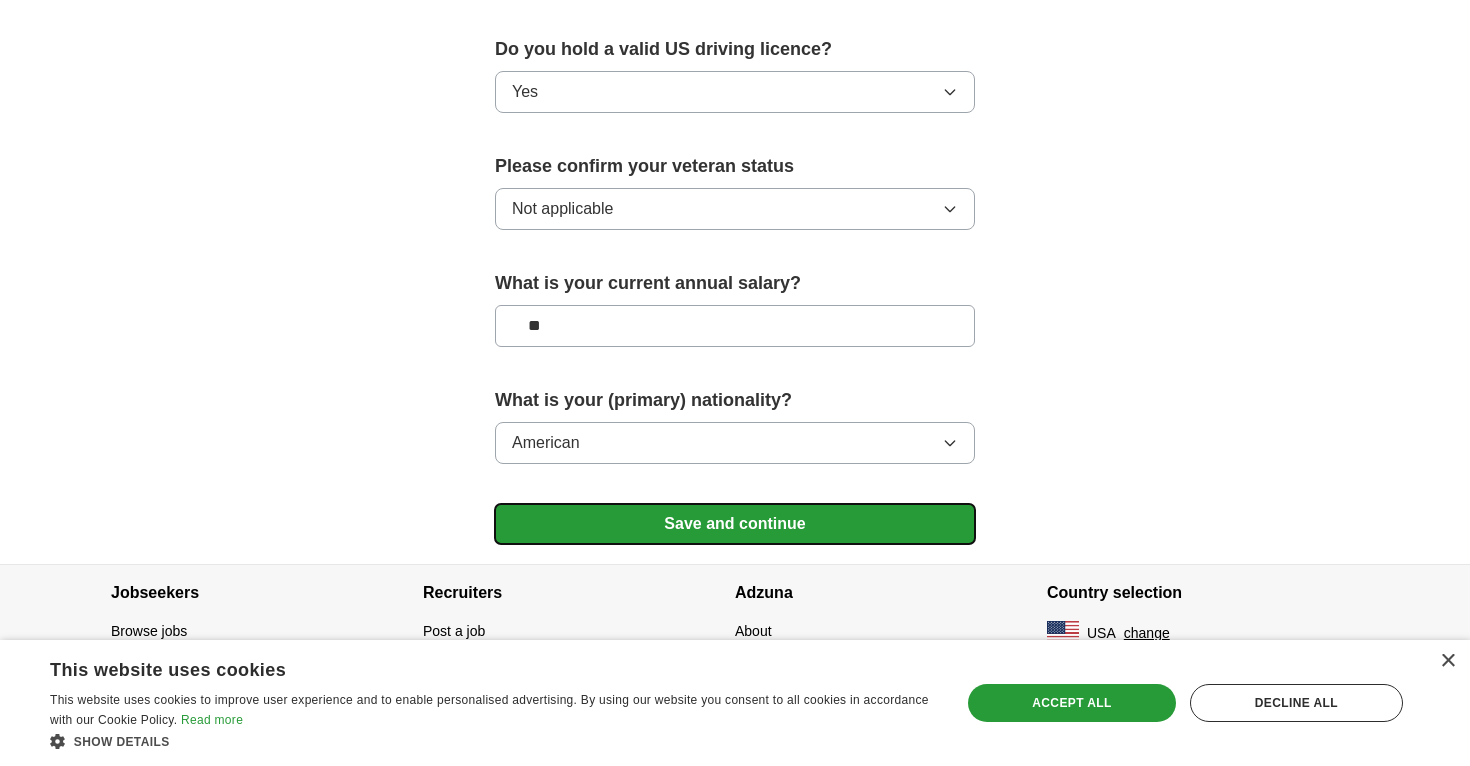 click on "Save and continue" at bounding box center (735, 524) 